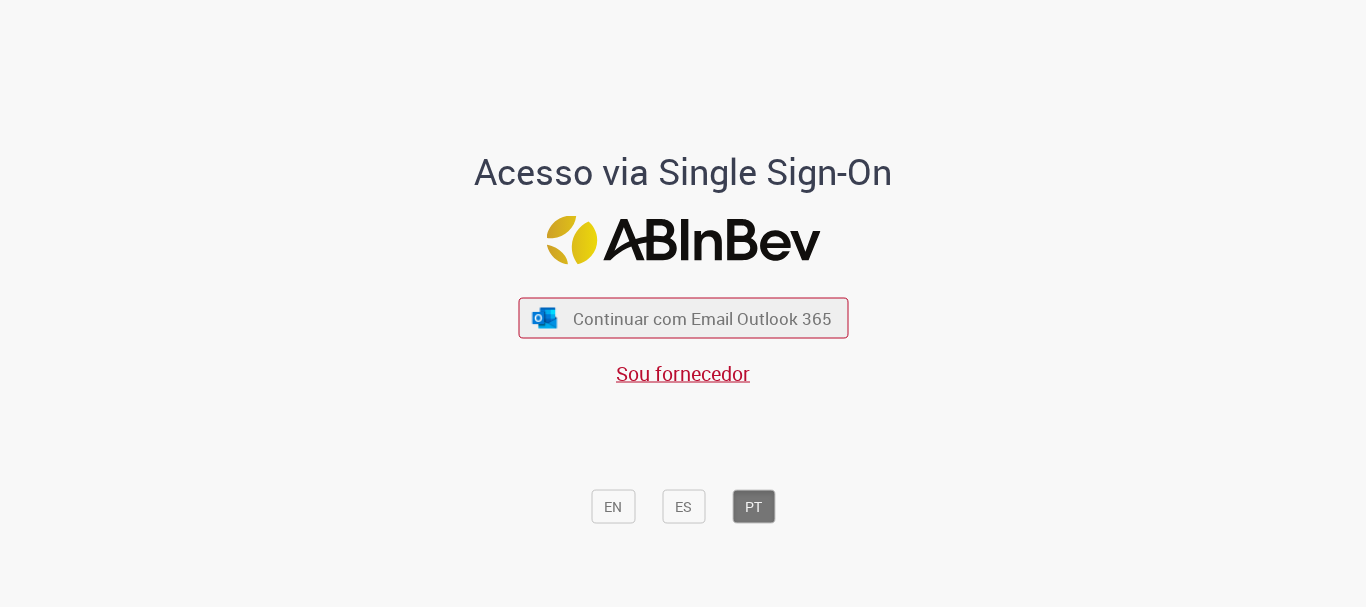 scroll, scrollTop: 0, scrollLeft: 0, axis: both 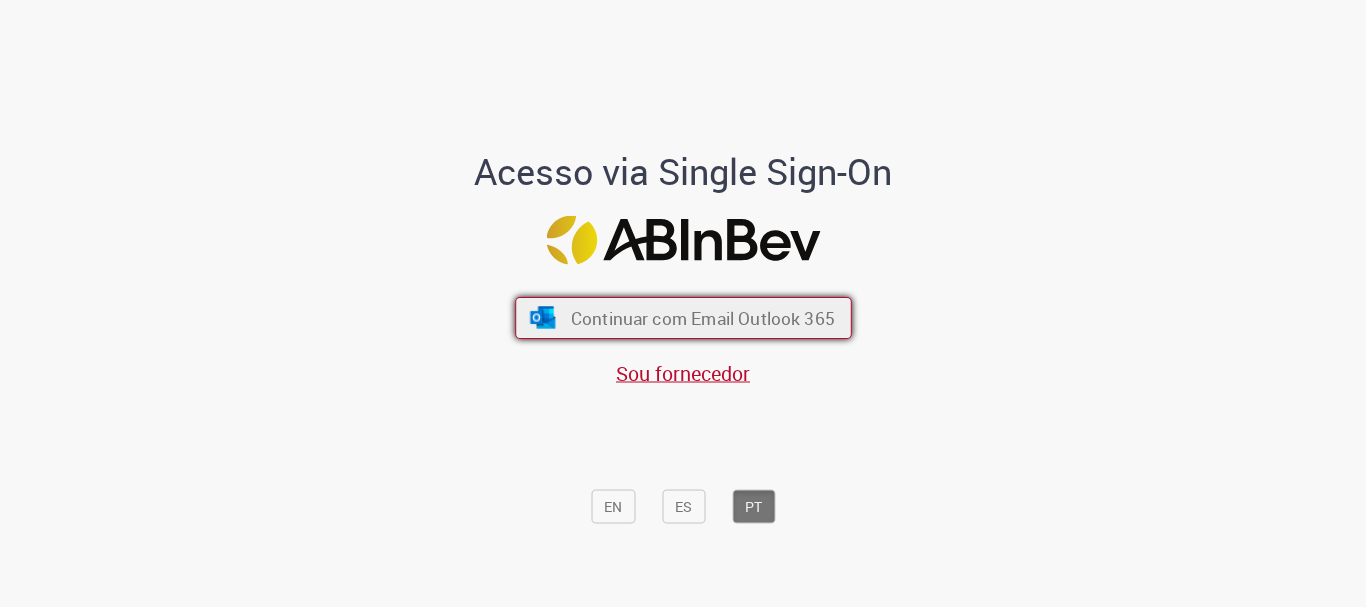 click on "Continuar com Email Outlook 365" at bounding box center (702, 318) 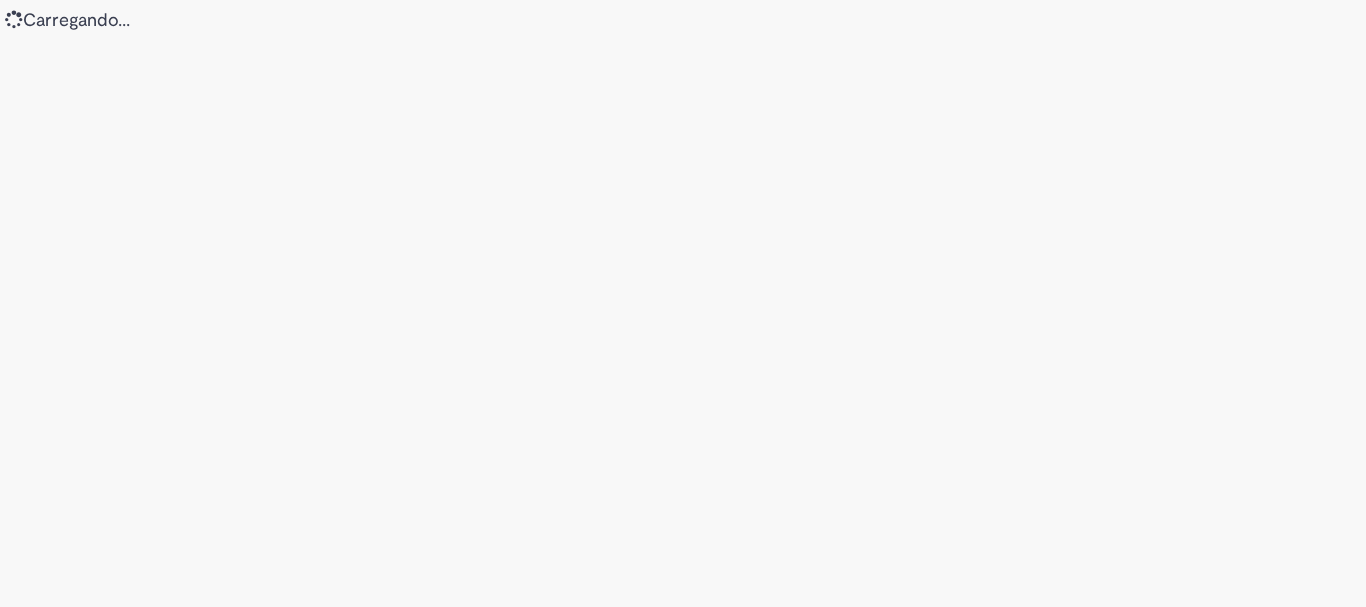 scroll, scrollTop: 0, scrollLeft: 0, axis: both 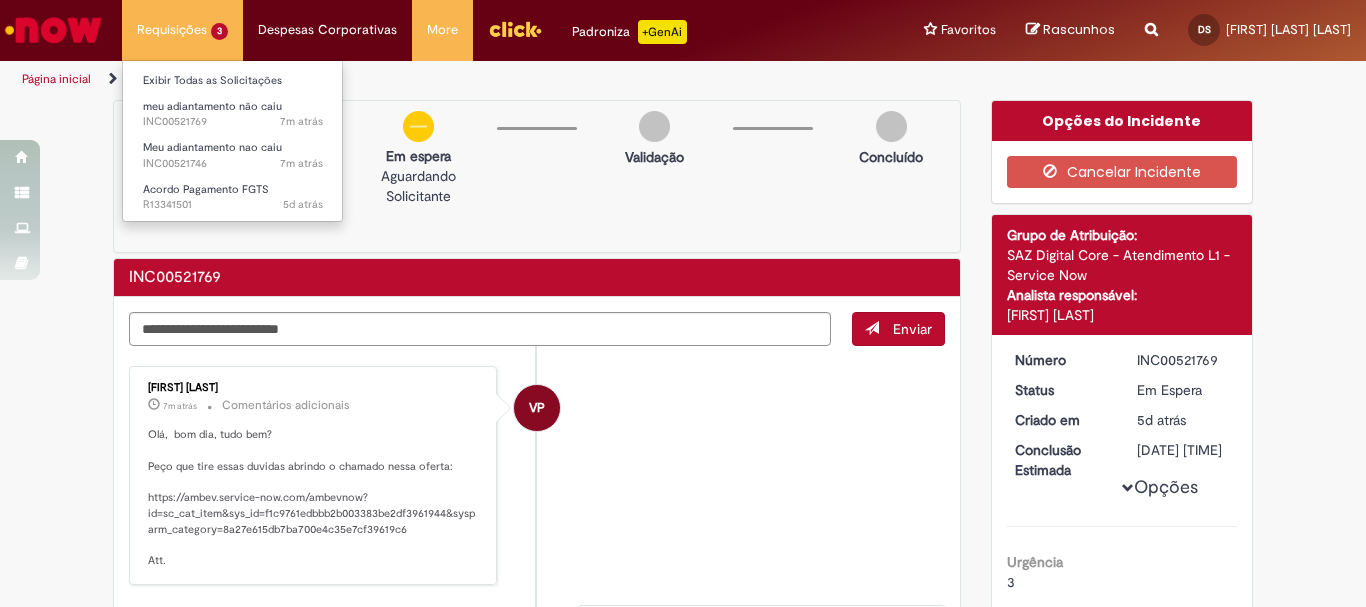 click on "Requisições   3
Exibir Todas as Solicitações
meu adiantamento não caiu
7m atrás 7 minutos atrás  INC00521769
Meu adiantamento nao caiu
7m atrás 7 minutos atrás  INC00521746
Acordo Pagamento FGTS
5d atrás 5 dias atrás  R13341501" at bounding box center (182, 30) 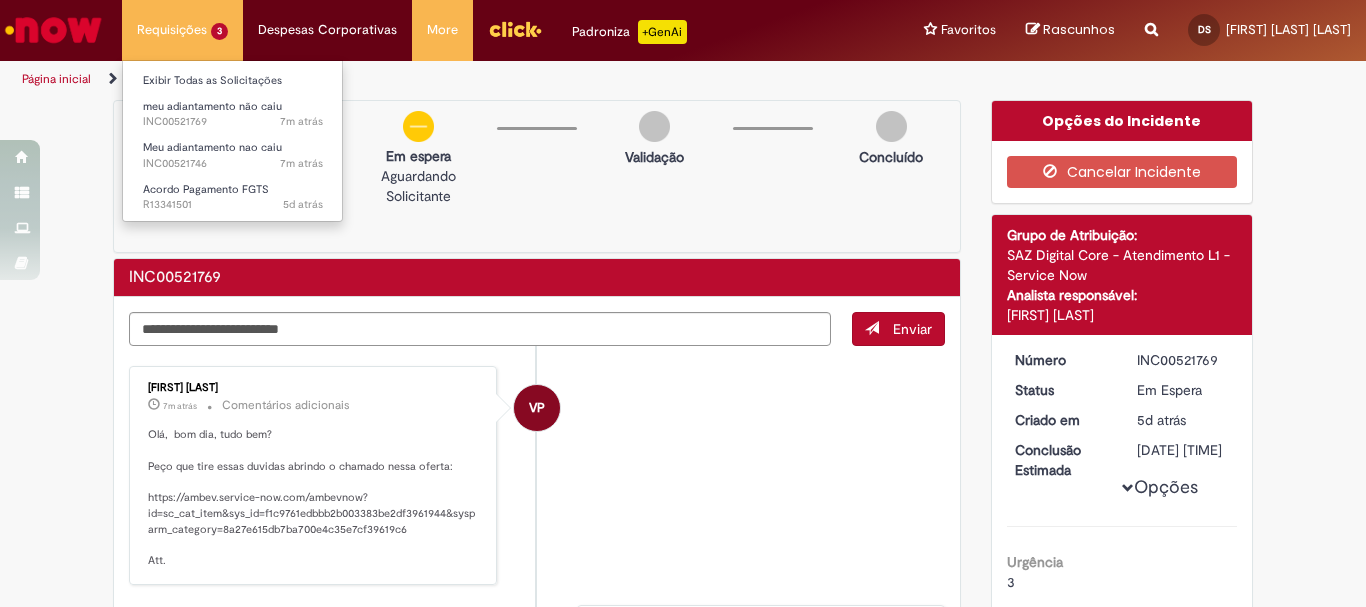 click on "Requisições   3
Exibir Todas as Solicitações
meu adiantamento não caiu
7m atrás 7 minutos atrás  INC00521769
Meu adiantamento nao caiu
7m atrás 7 minutos atrás  INC00521746
Acordo Pagamento FGTS
5d atrás 5 dias atrás  R13341501" at bounding box center (182, 30) 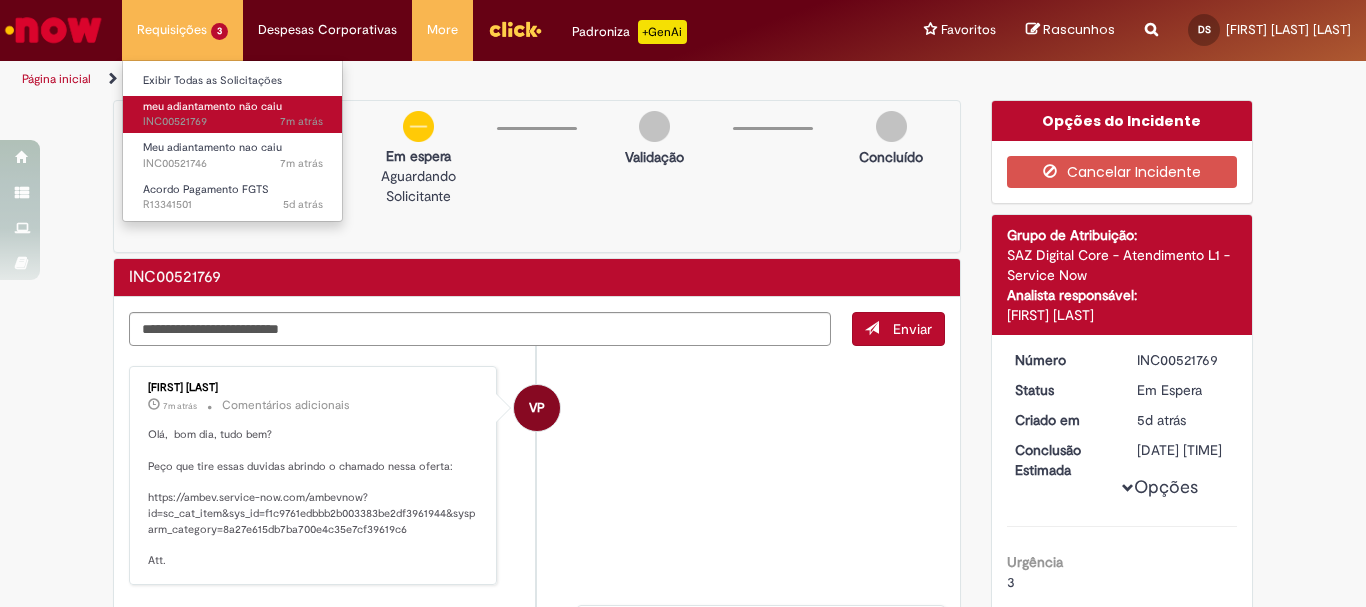 click on "7m atrás 7 minutos atrás  INC00521769" at bounding box center [233, 122] 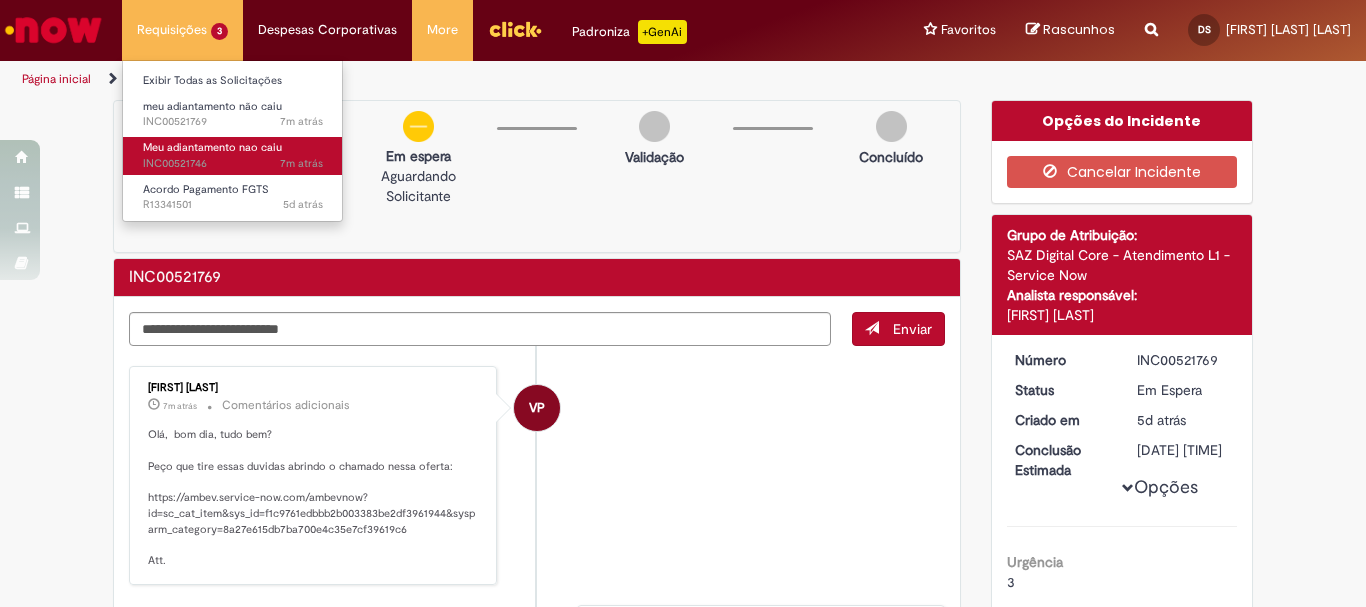 click on "Meu adiantamento nao caiu" at bounding box center [212, 147] 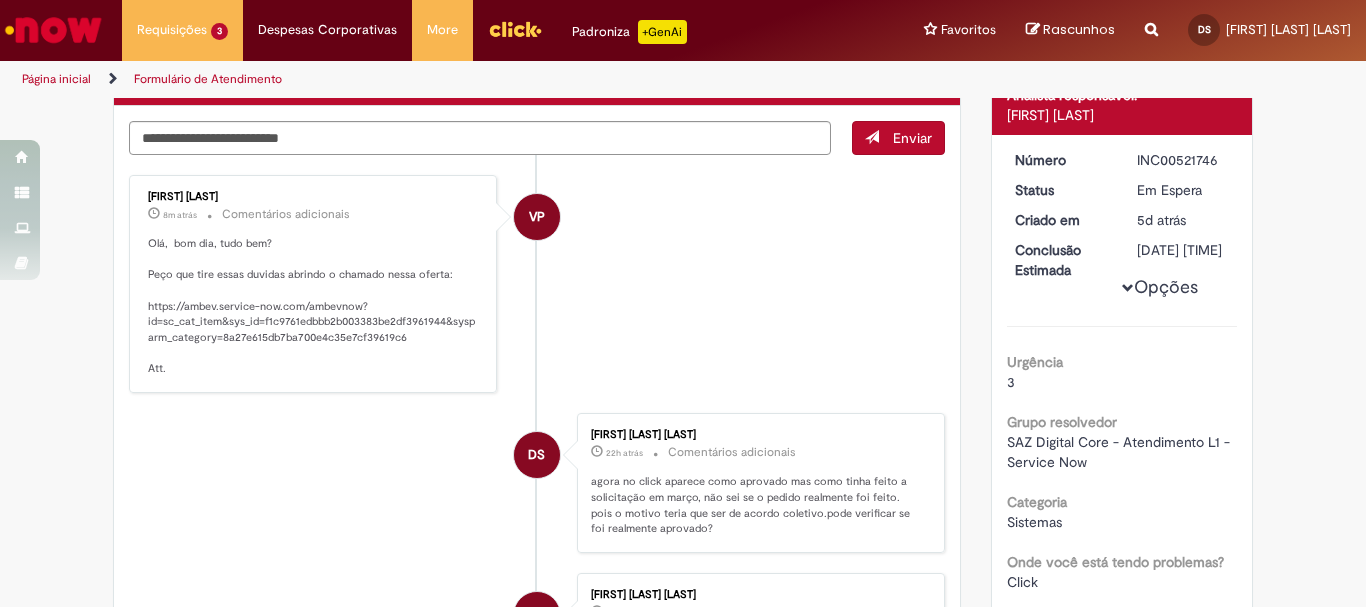scroll, scrollTop: 0, scrollLeft: 0, axis: both 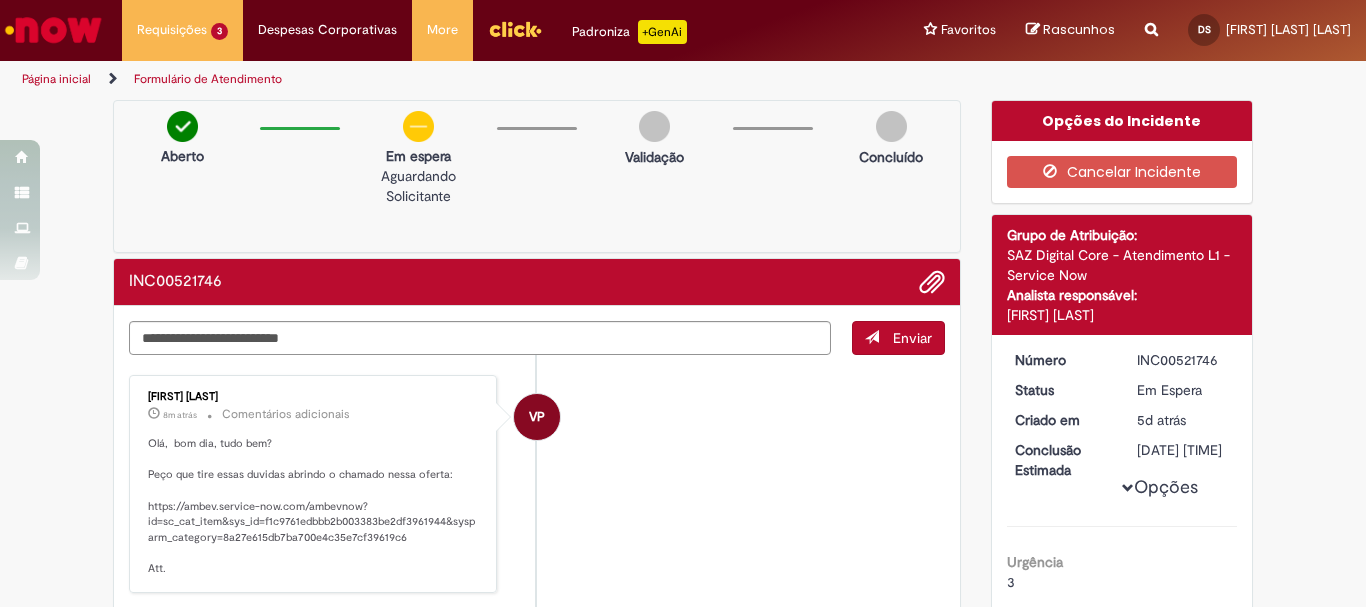 click on "Verificar Código de Barras
Aberto
Em espera
Aguardando Solicitante
Validação
Concluído
INC00521746
Enviar
VP
[FIRST] [LAST]
8m atrás 8 minutos atrás     Comentários adicionais
Olá,  bom dia, tudo bem?
Peço que tire essas duvidas abrindo o chamado nessa oferta:
https://ambev.service-now.com/ambevnow?id=sc_cat_item&sys_id=f1c9761edbbb2b003383be2df3961944&sysparm_category=8a27e615db7ba700e4c35e7cf39619c6
Att." at bounding box center (683, 825) 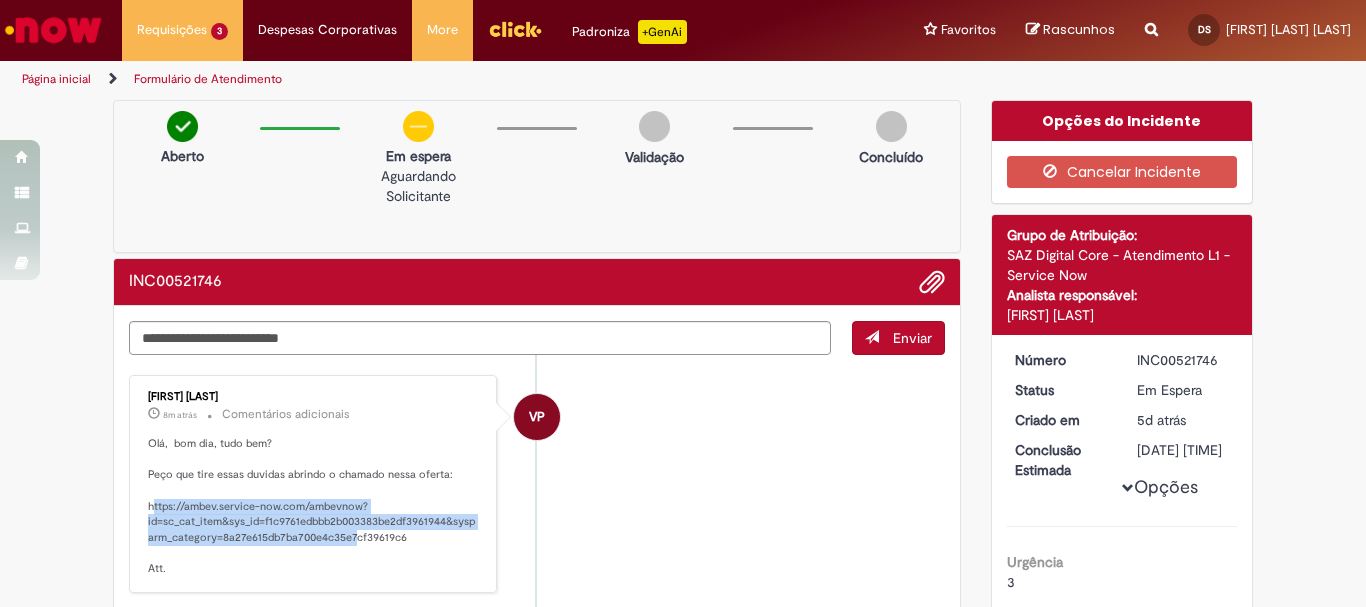 drag, startPoint x: 144, startPoint y: 504, endPoint x: 354, endPoint y: 546, distance: 214.15881 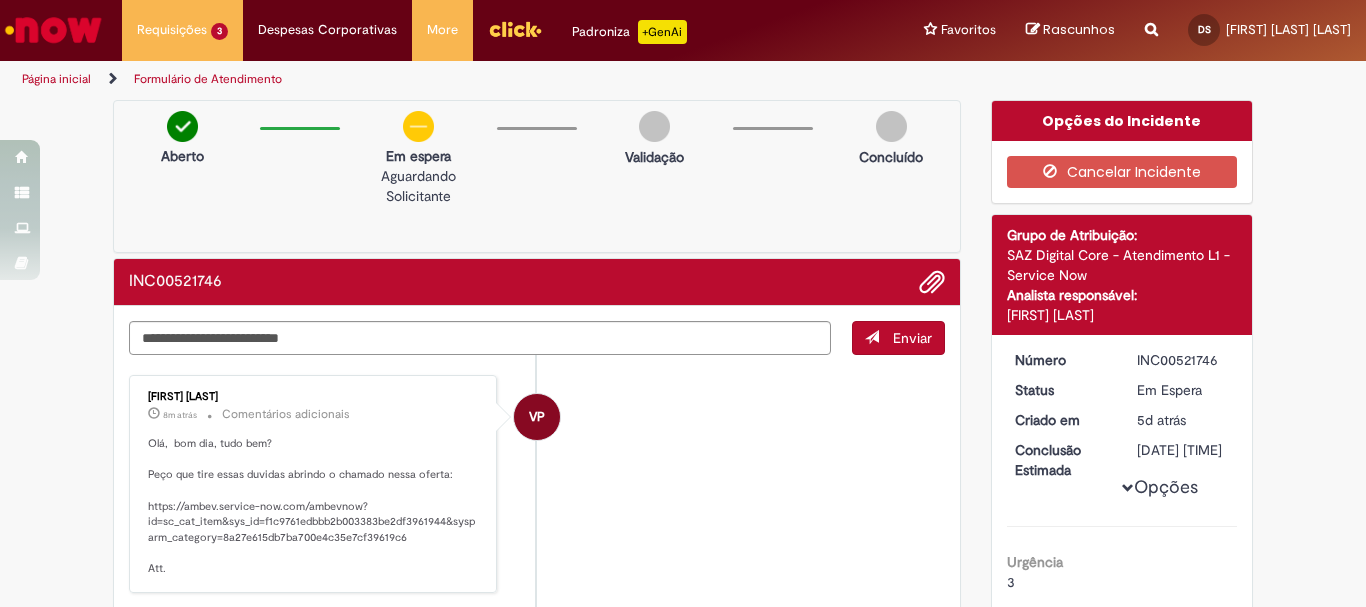 click on "[FIRST] [LAST]
8m atrás 8 minutos atrás     Comentários adicionais
Olá,  bom dia, tudo bem?
Peço que tire essas duvidas abrindo o chamado nessa oferta:
https://ambev.service-now.com/ambevnow?id=sc_cat_item&sys_id=f1c9761edbbb2b003383be2df3961944&sysparm_category=8a27e615db7ba700e4c35e7cf39619c6
Att." at bounding box center (313, 484) 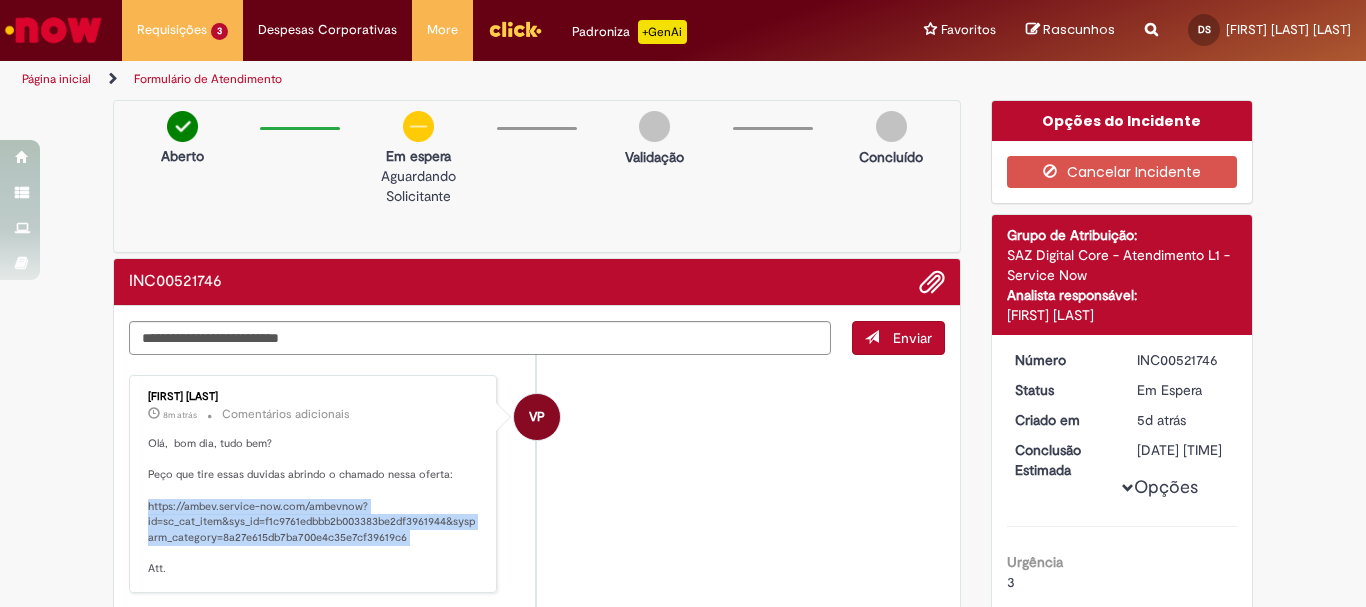 drag, startPoint x: 138, startPoint y: 506, endPoint x: 213, endPoint y: 506, distance: 75 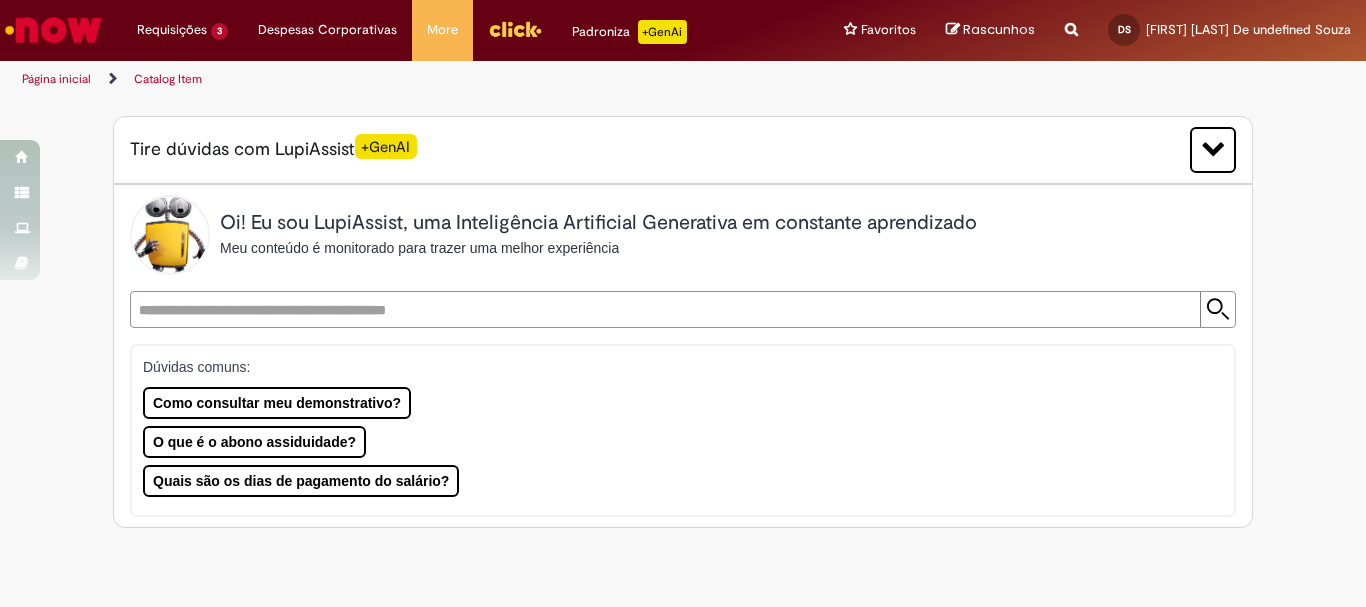 scroll, scrollTop: 0, scrollLeft: 0, axis: both 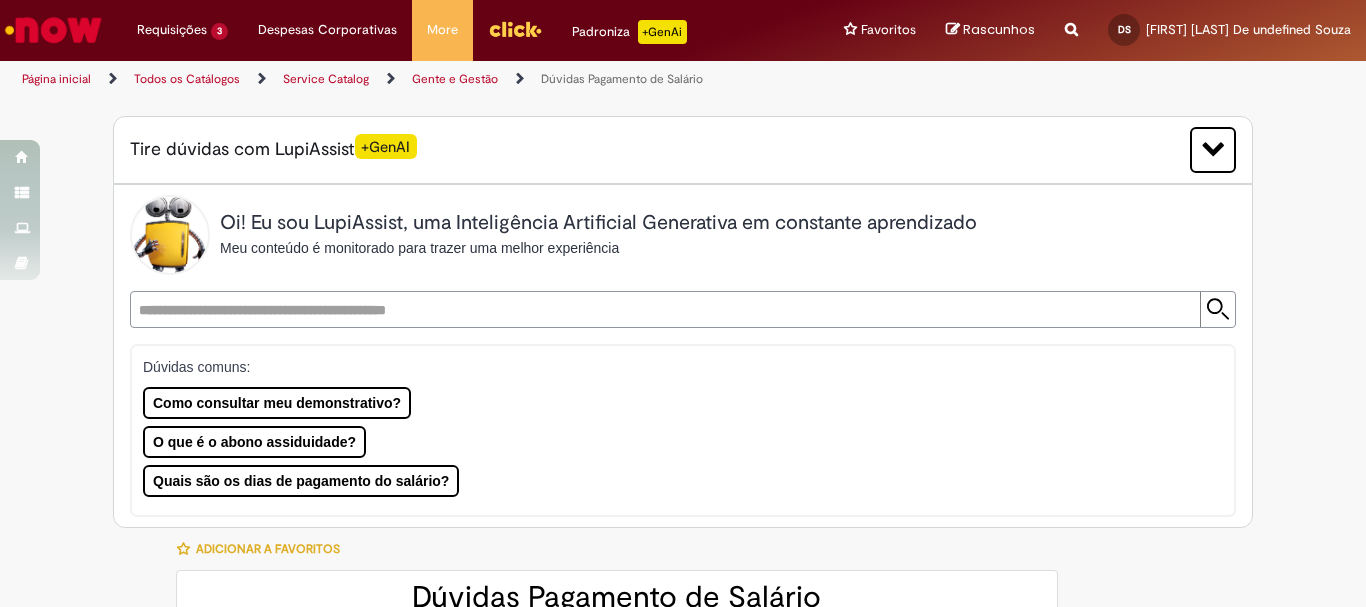 type on "********" 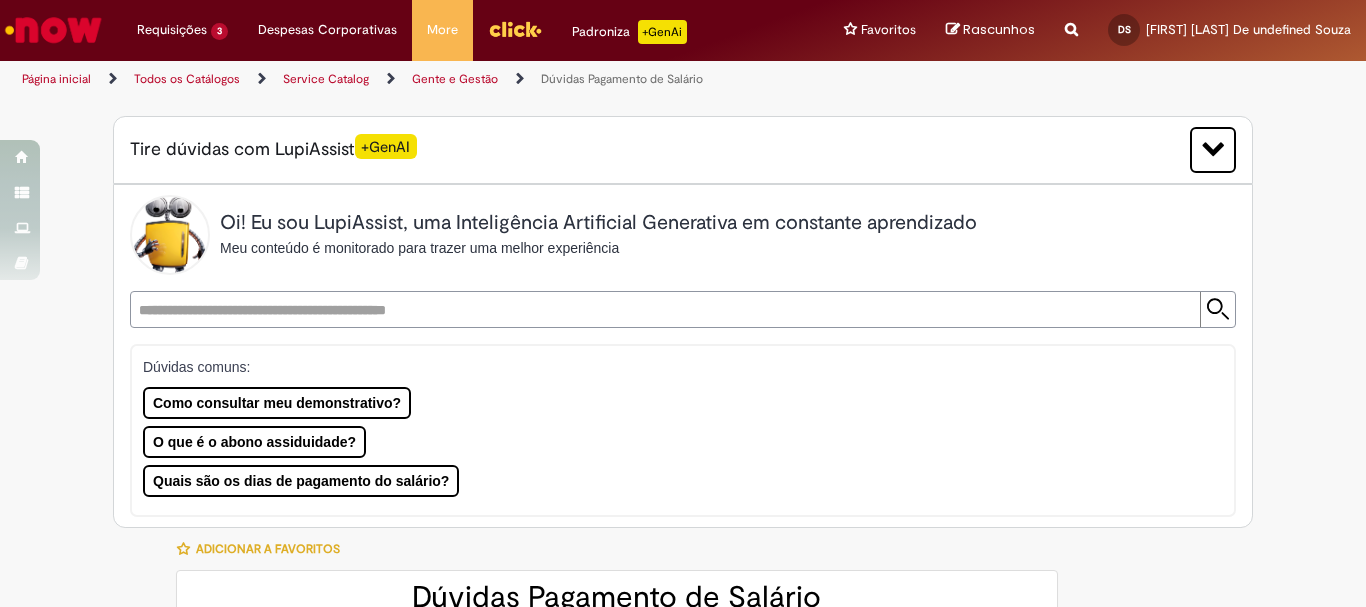 type on "**********" 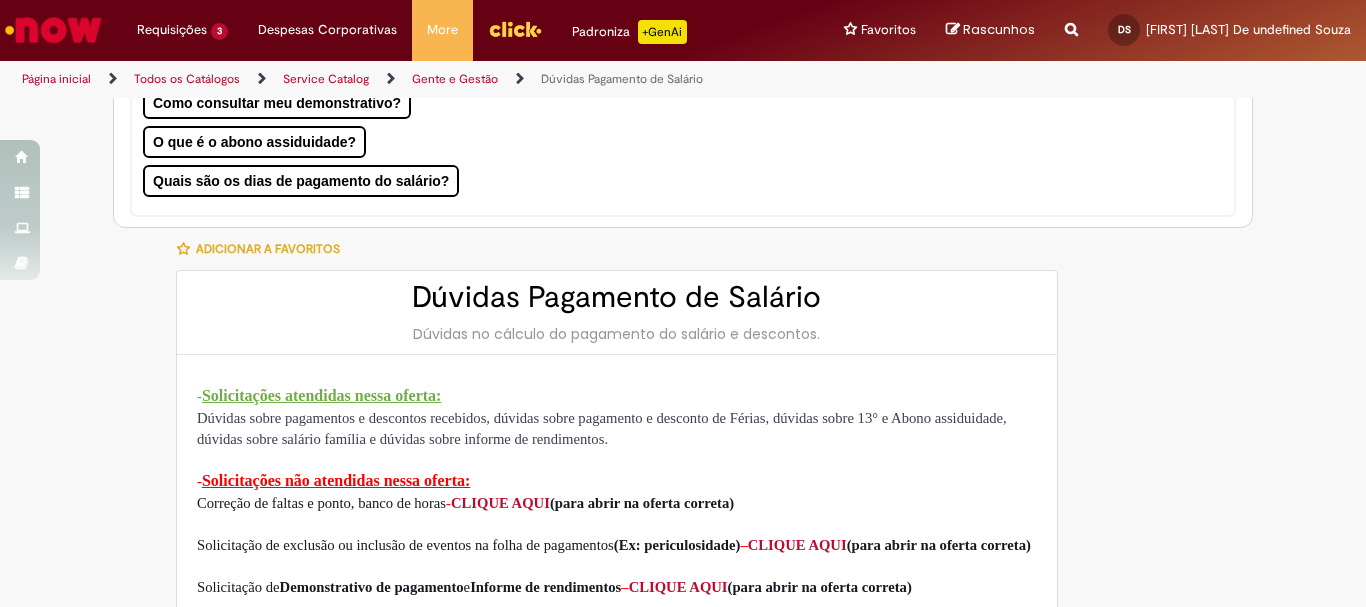 scroll, scrollTop: 200, scrollLeft: 0, axis: vertical 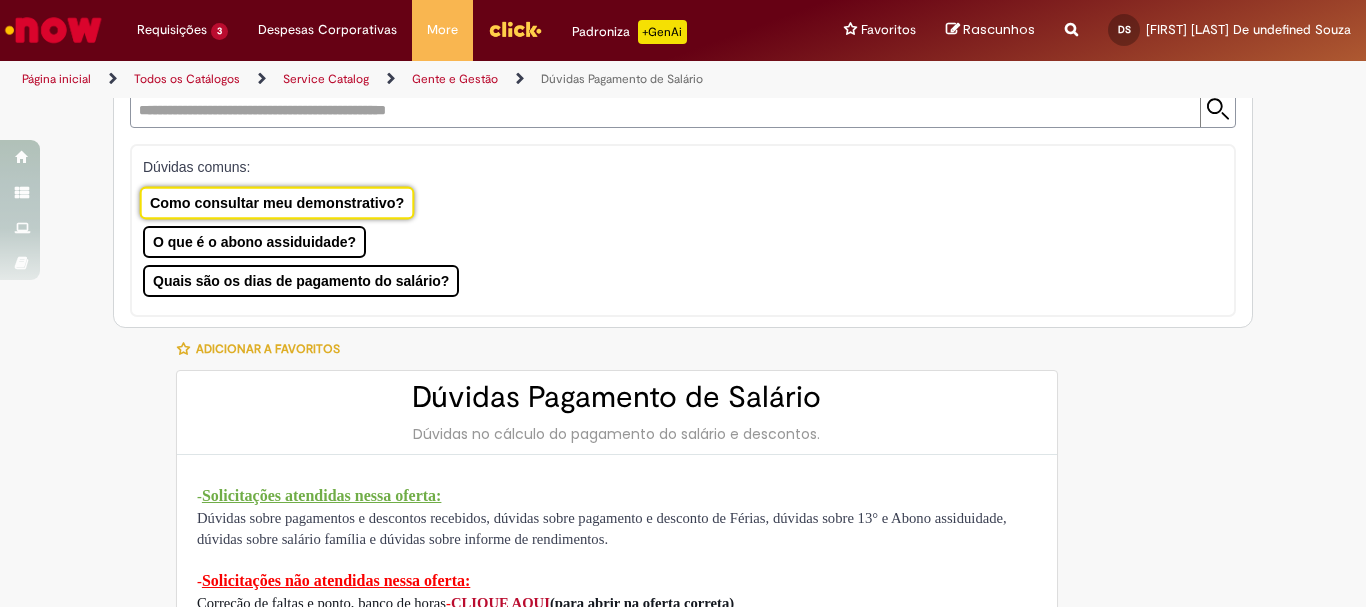 click on "Como consultar meu demonstrativo?" at bounding box center (277, 202) 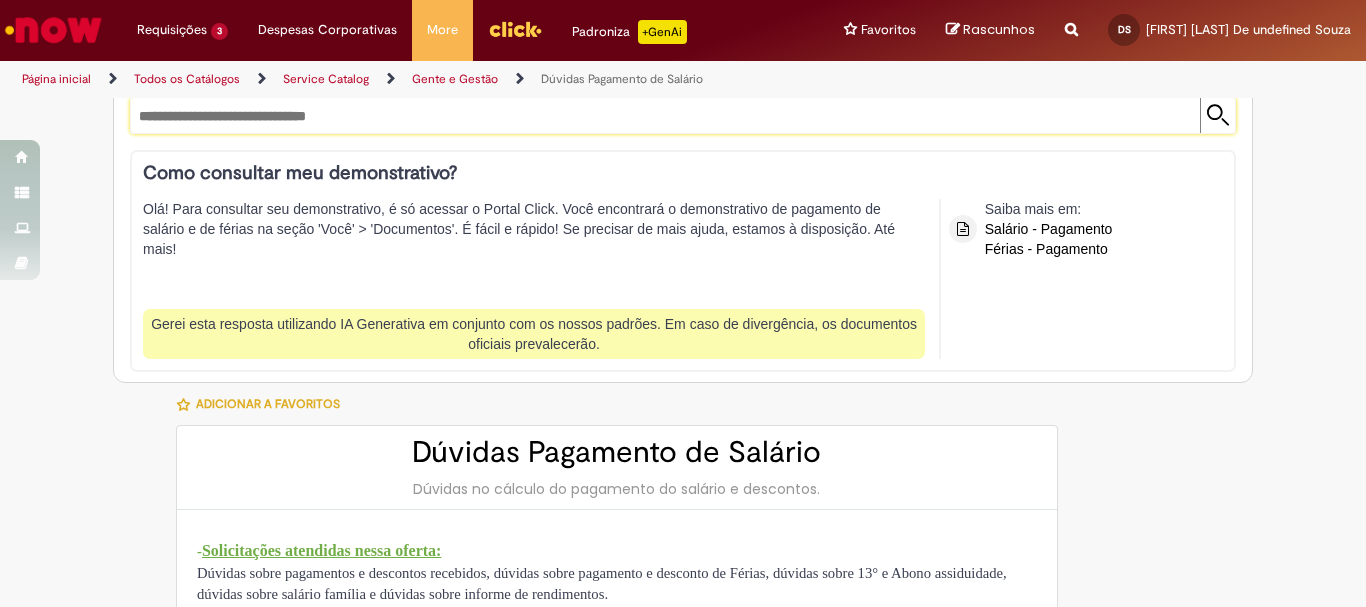 scroll, scrollTop: 0, scrollLeft: 0, axis: both 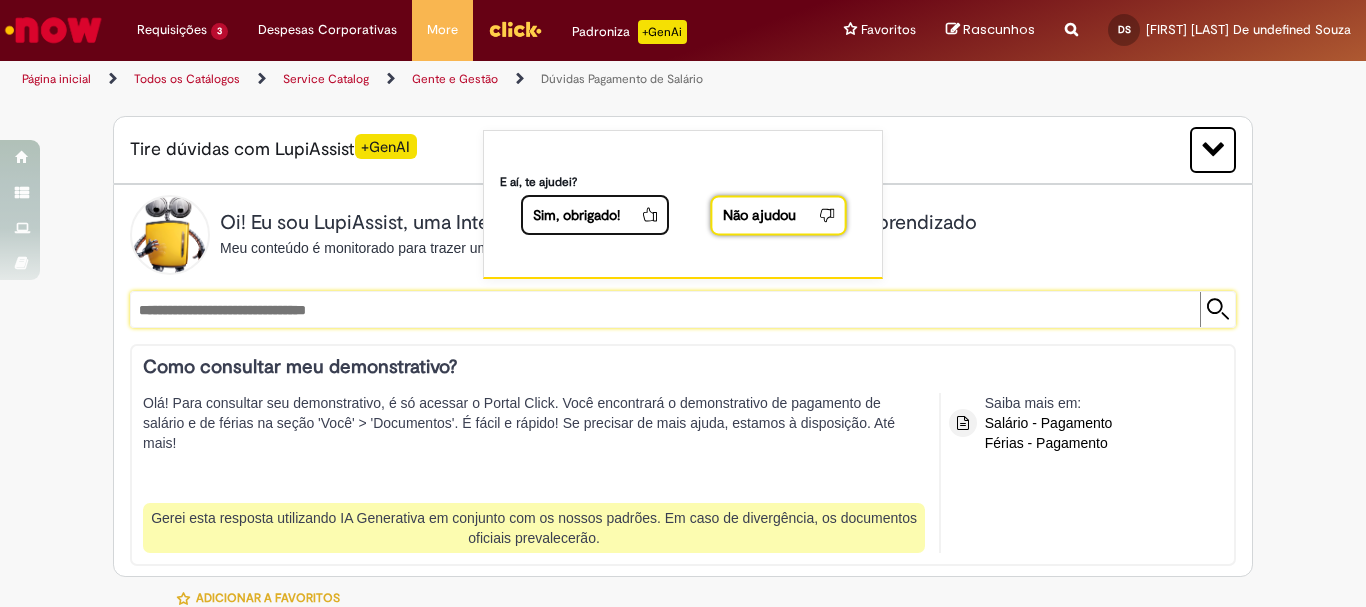 click on "Não ajudou" at bounding box center [763, 214] 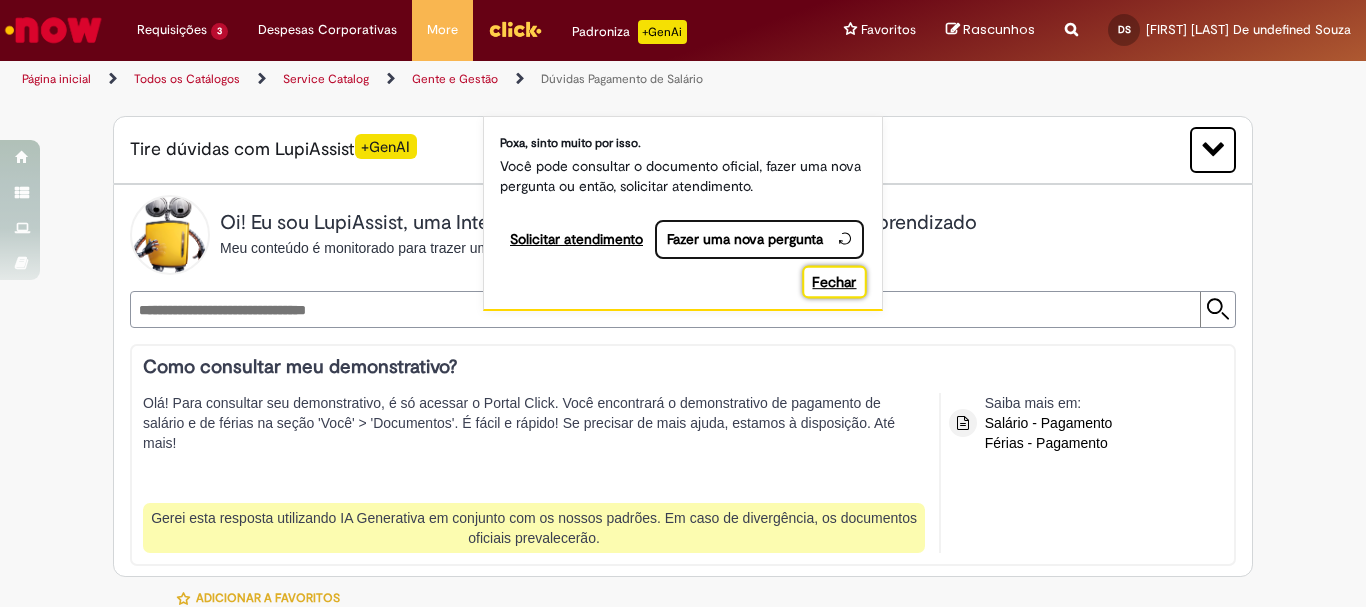 click on "Fechar" at bounding box center (834, 281) 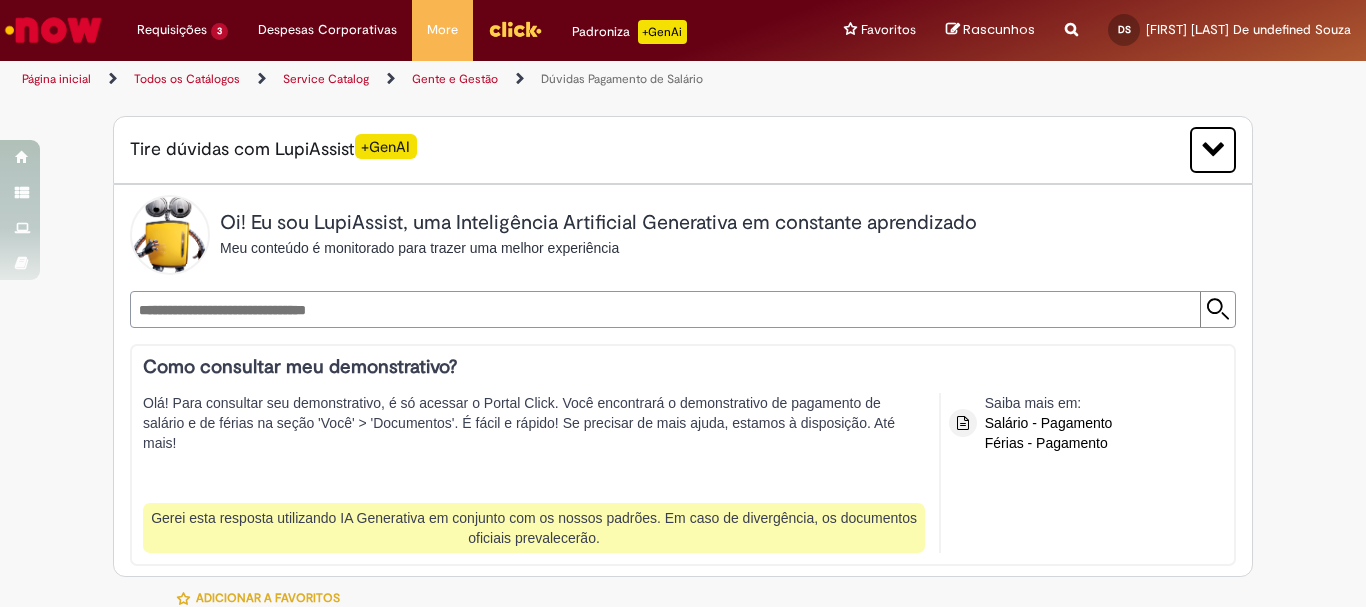 click on "**********" at bounding box center (663, 309) 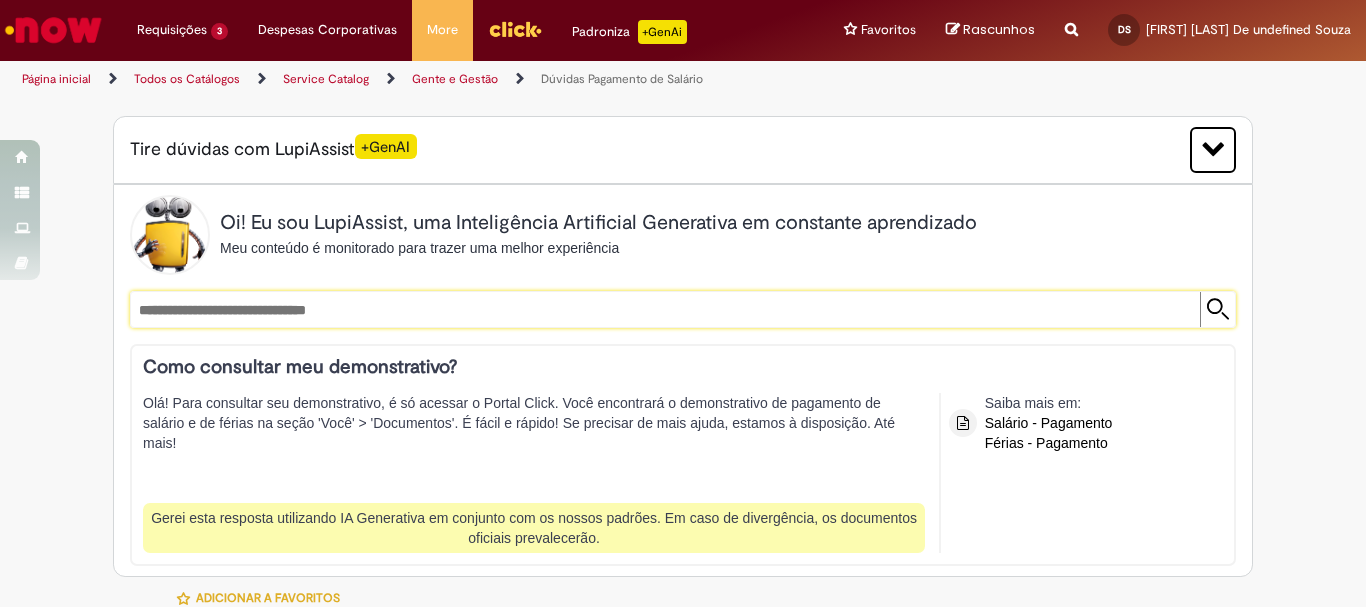 click on "**********" at bounding box center [663, 309] 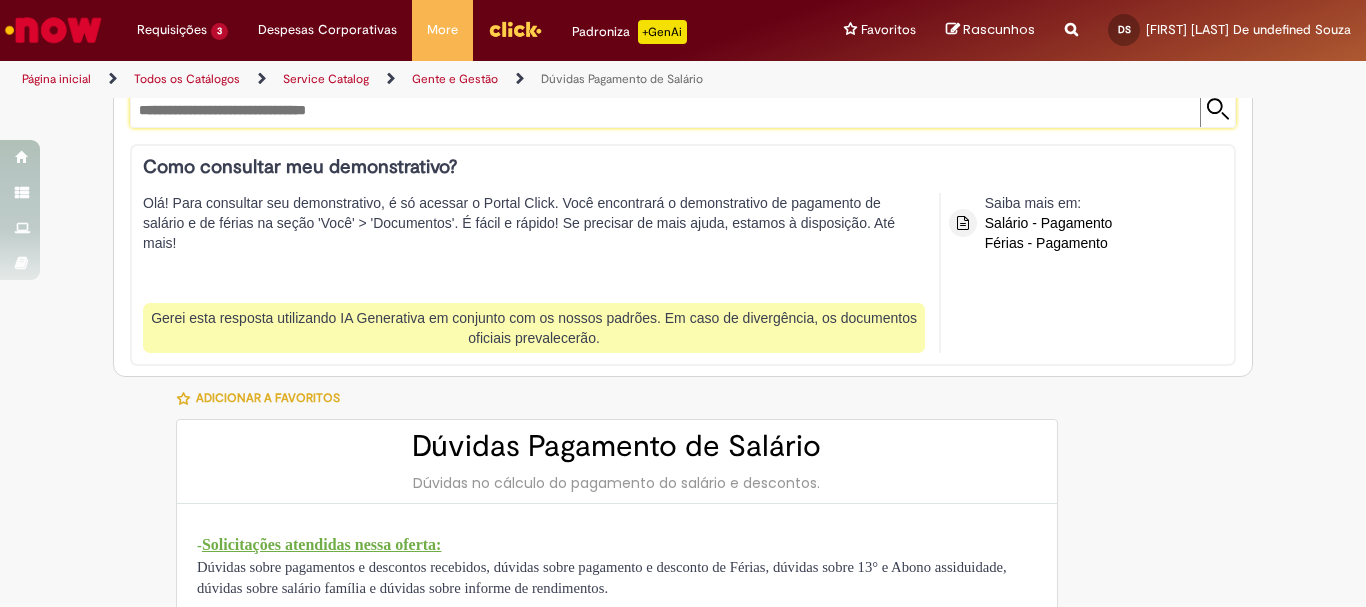 scroll, scrollTop: 100, scrollLeft: 0, axis: vertical 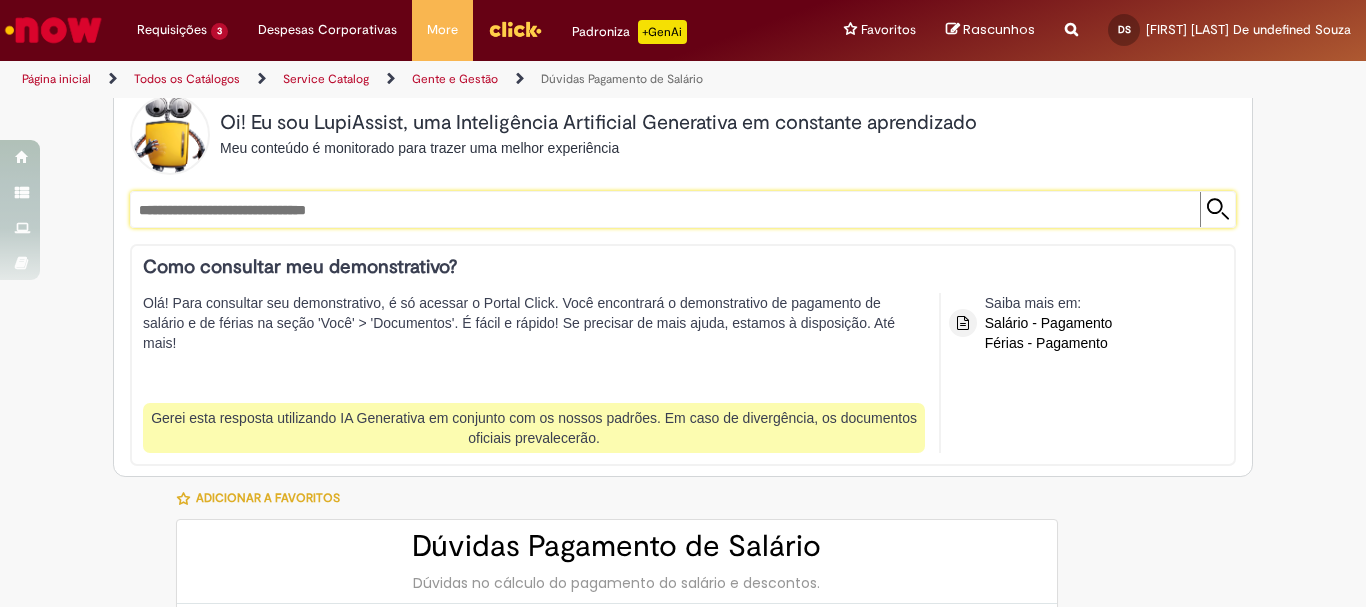 click on "**********" at bounding box center (663, 209) 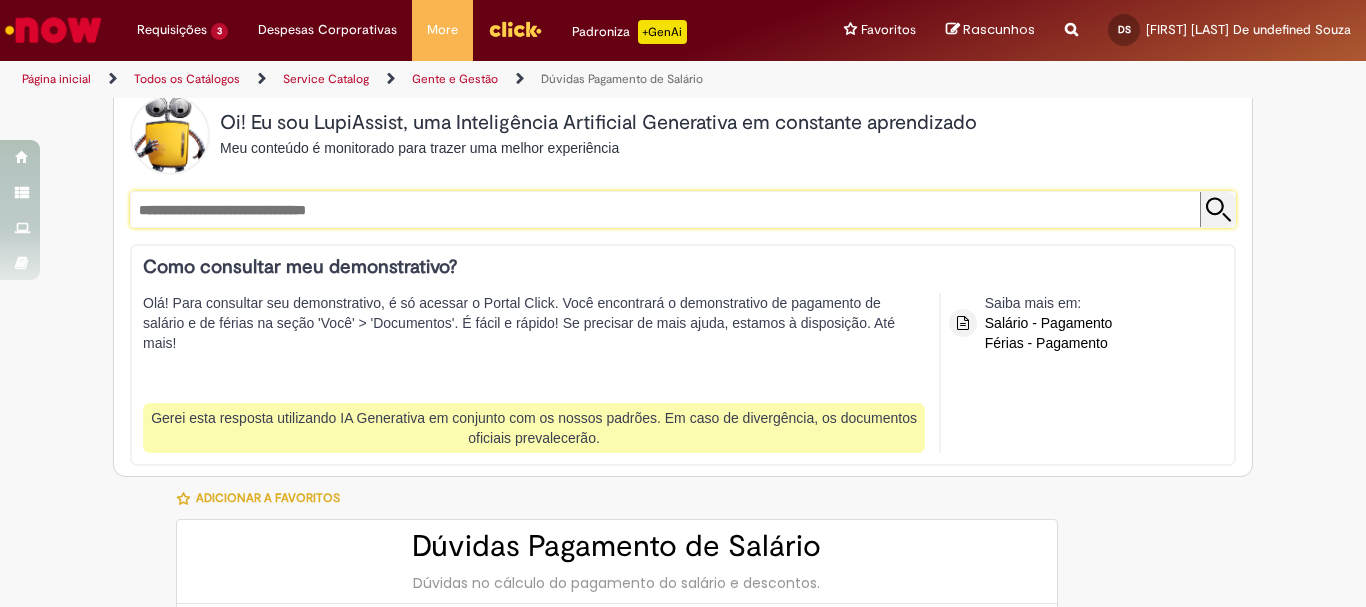 click at bounding box center [1217, 209] 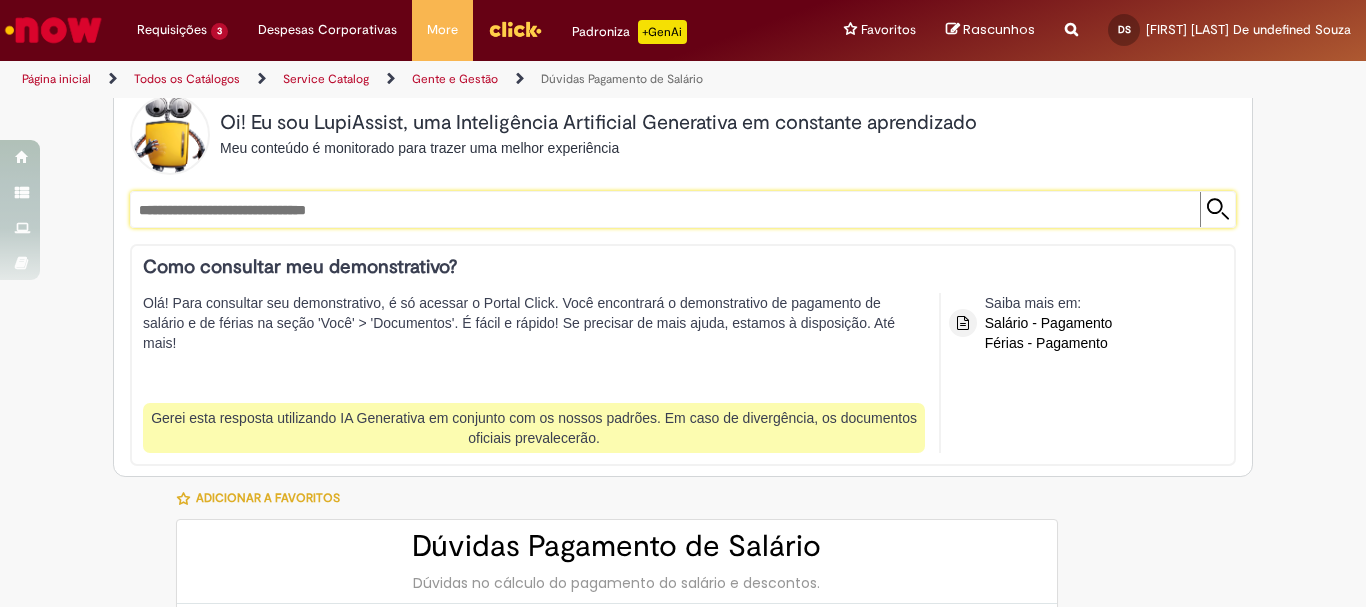 click on "**********" at bounding box center [663, 209] 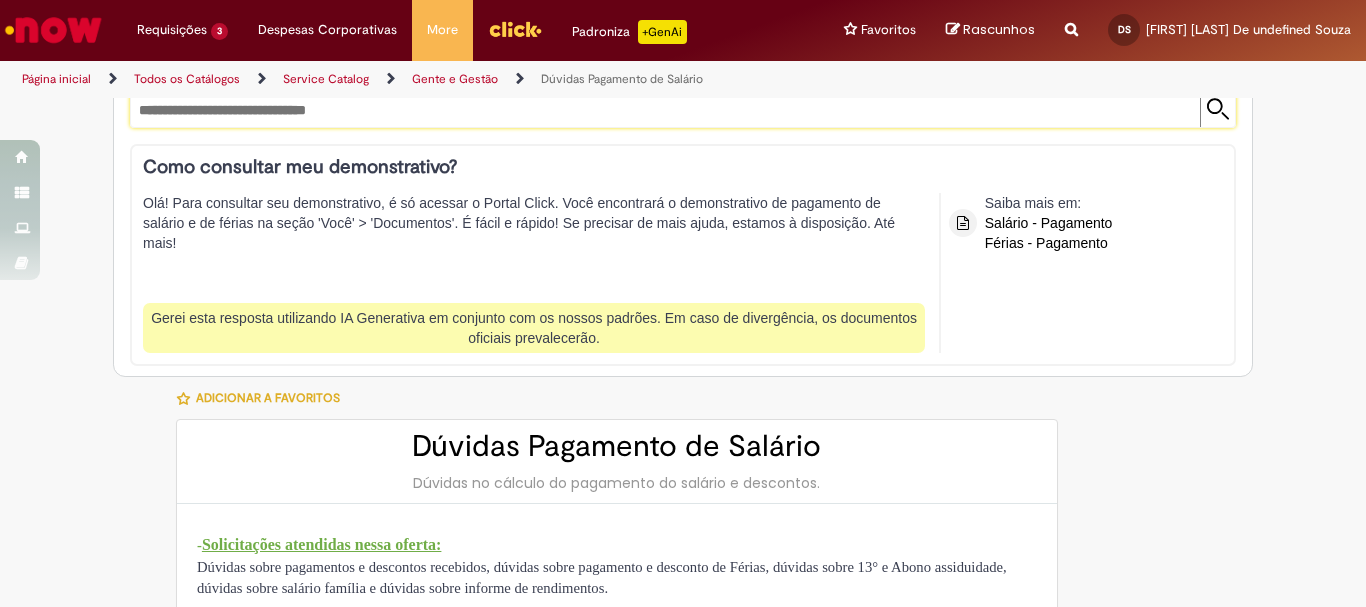 scroll, scrollTop: 0, scrollLeft: 0, axis: both 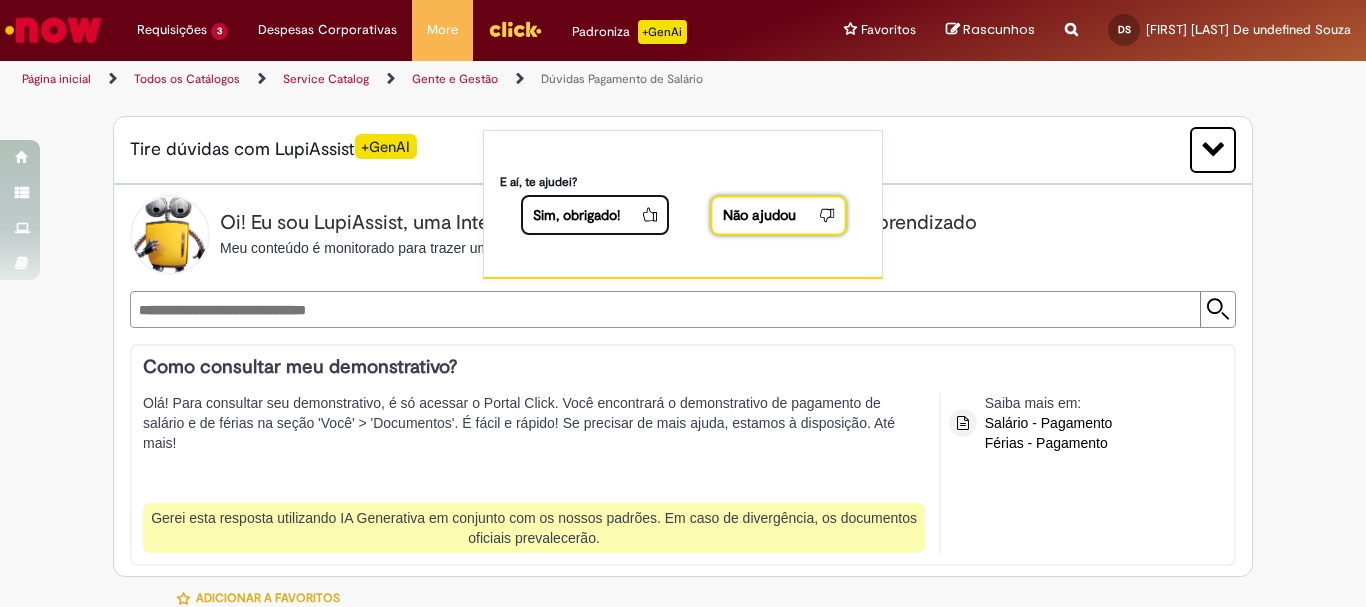 click on "Não ajudou" at bounding box center (763, 214) 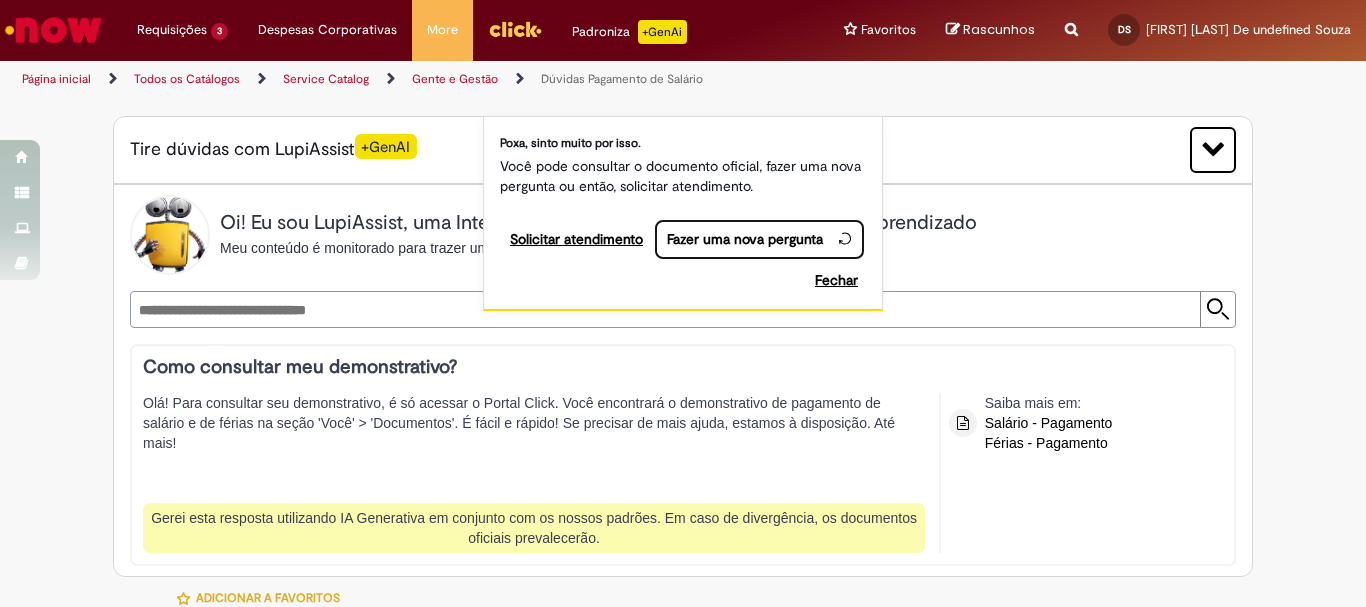 click on "Poxa, sinto muito por isso.
Você pode consultar o documento oficial, fazer uma nova pergunta ou então, solicitar atendimento.
Solicitar atendimento     Fazer uma nova pergunta
Fechar" at bounding box center (683, 213) 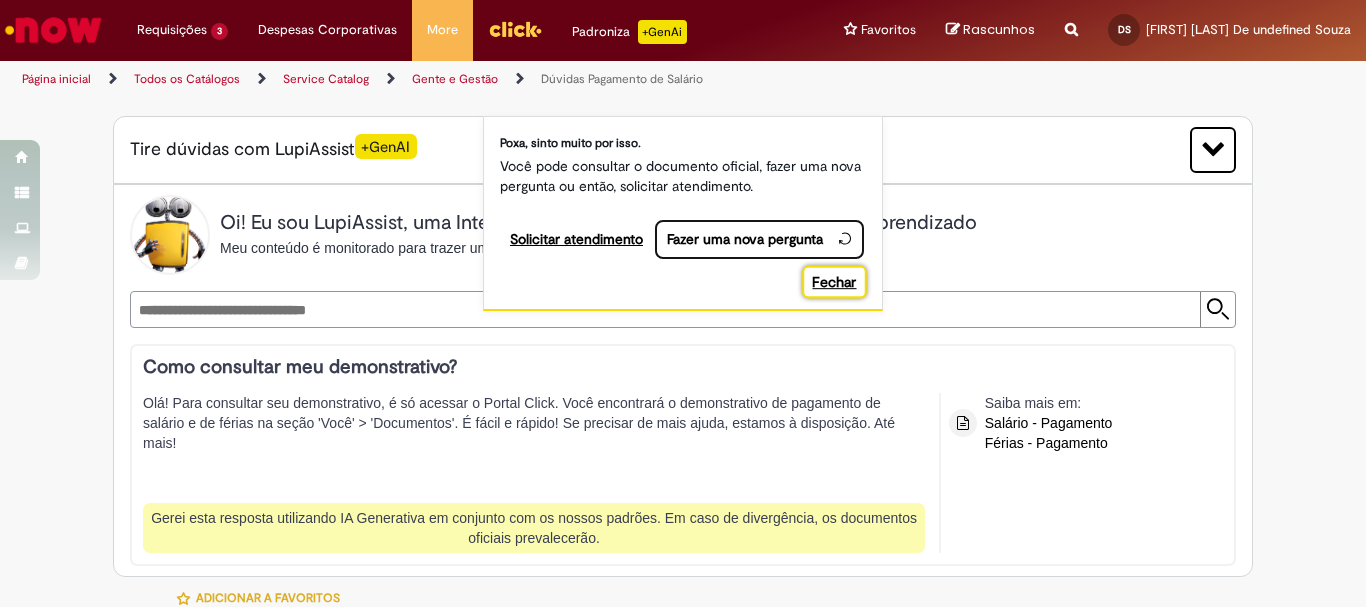 click on "Fechar" at bounding box center (834, 281) 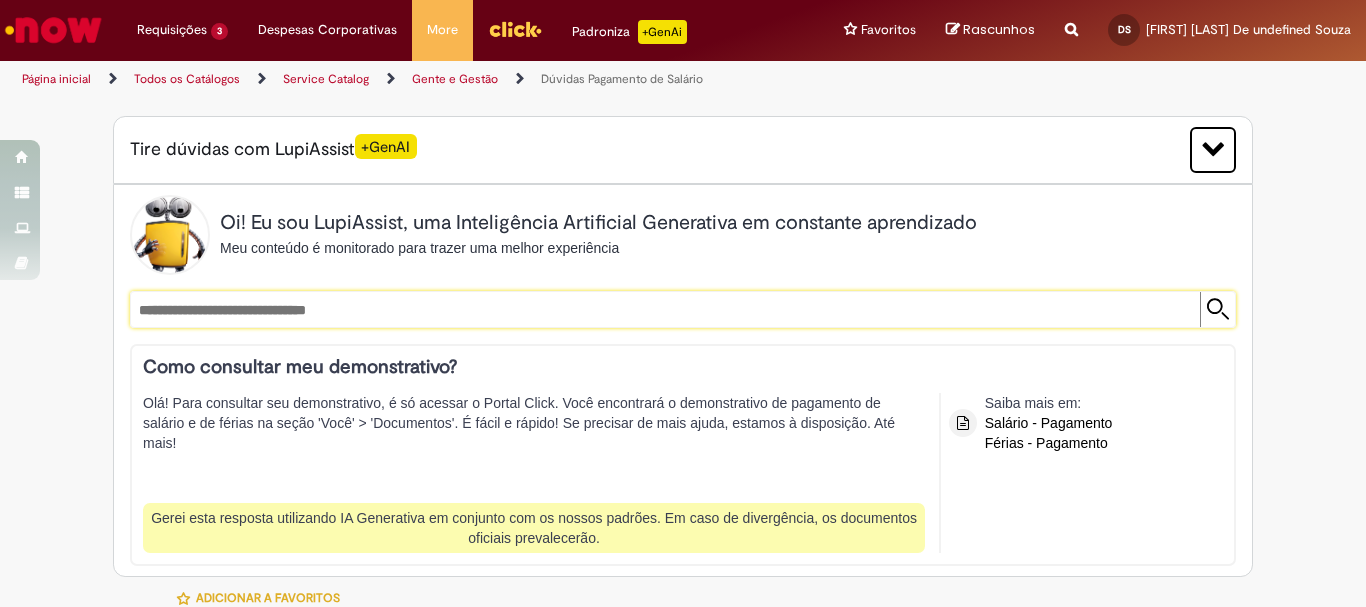 click on "**********" at bounding box center (663, 309) 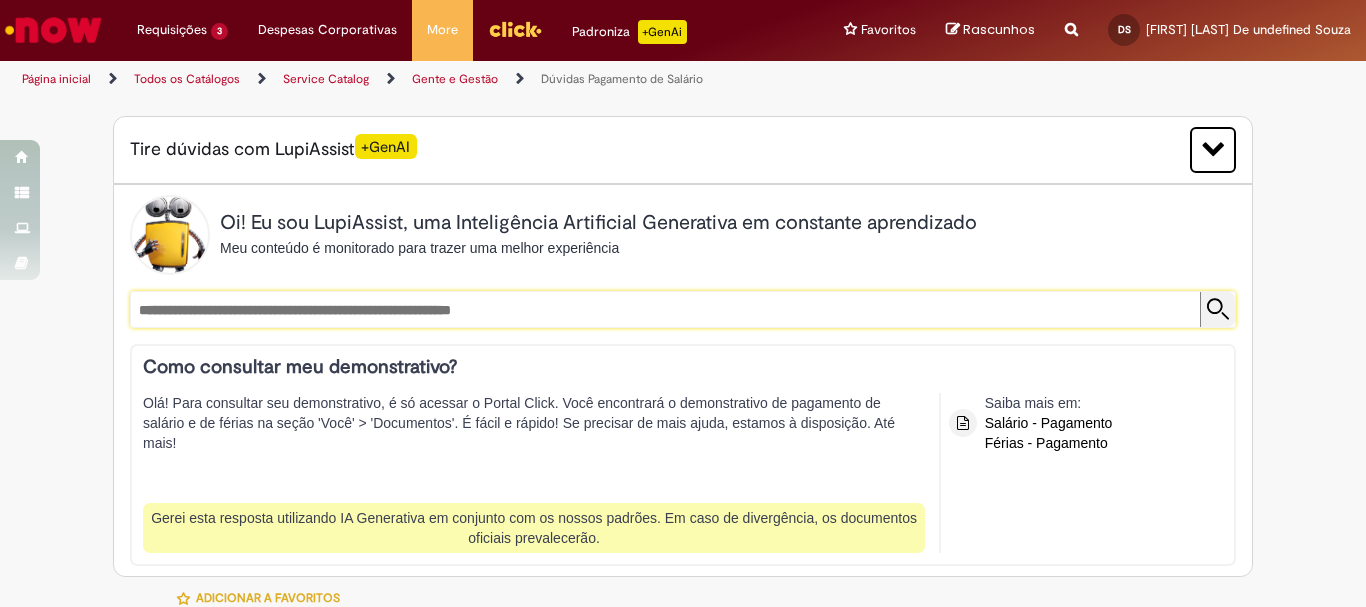 type on "**********" 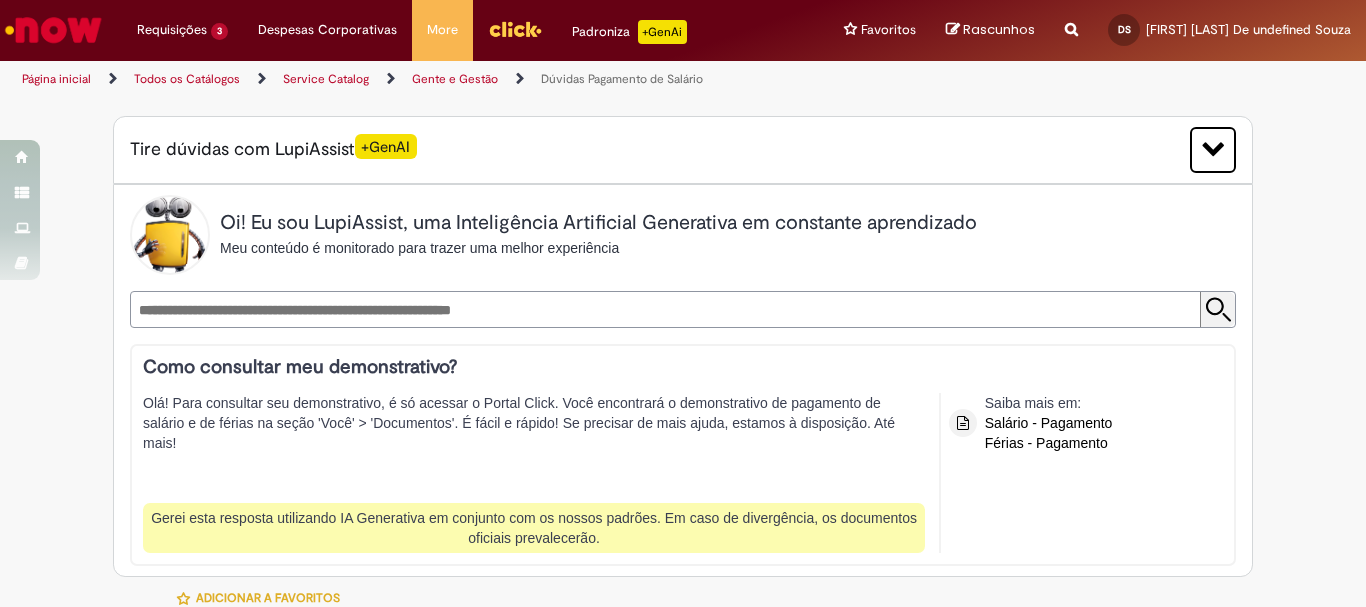 click at bounding box center [1217, 309] 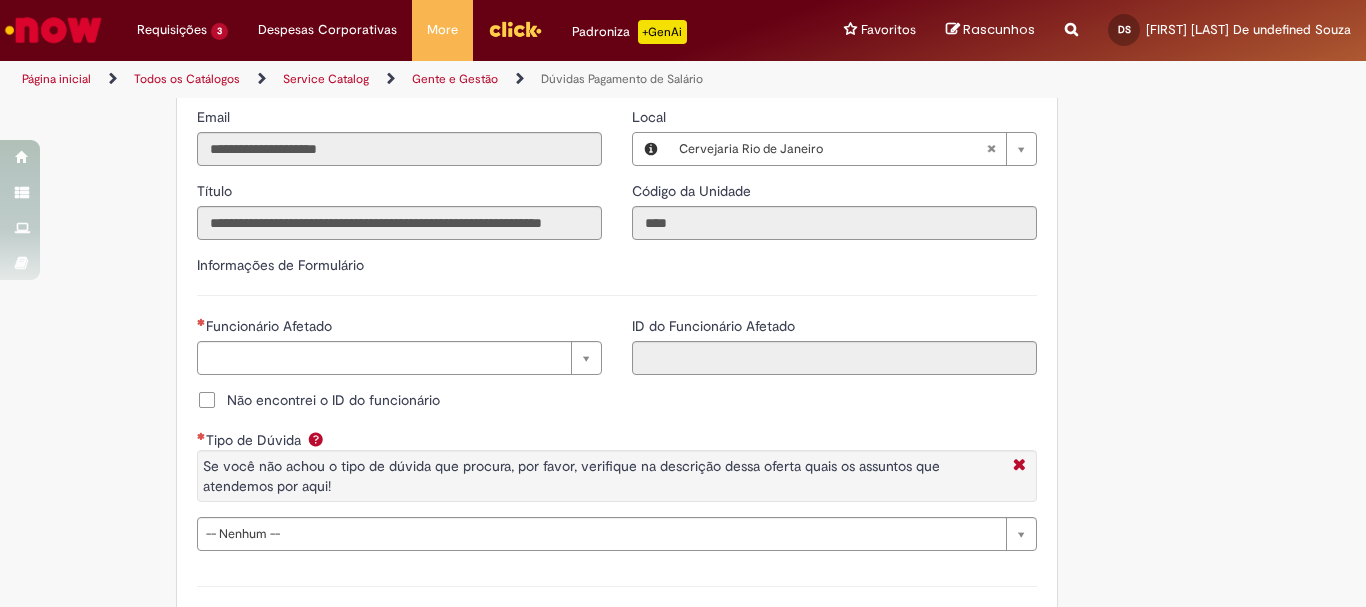 scroll, scrollTop: 1620, scrollLeft: 0, axis: vertical 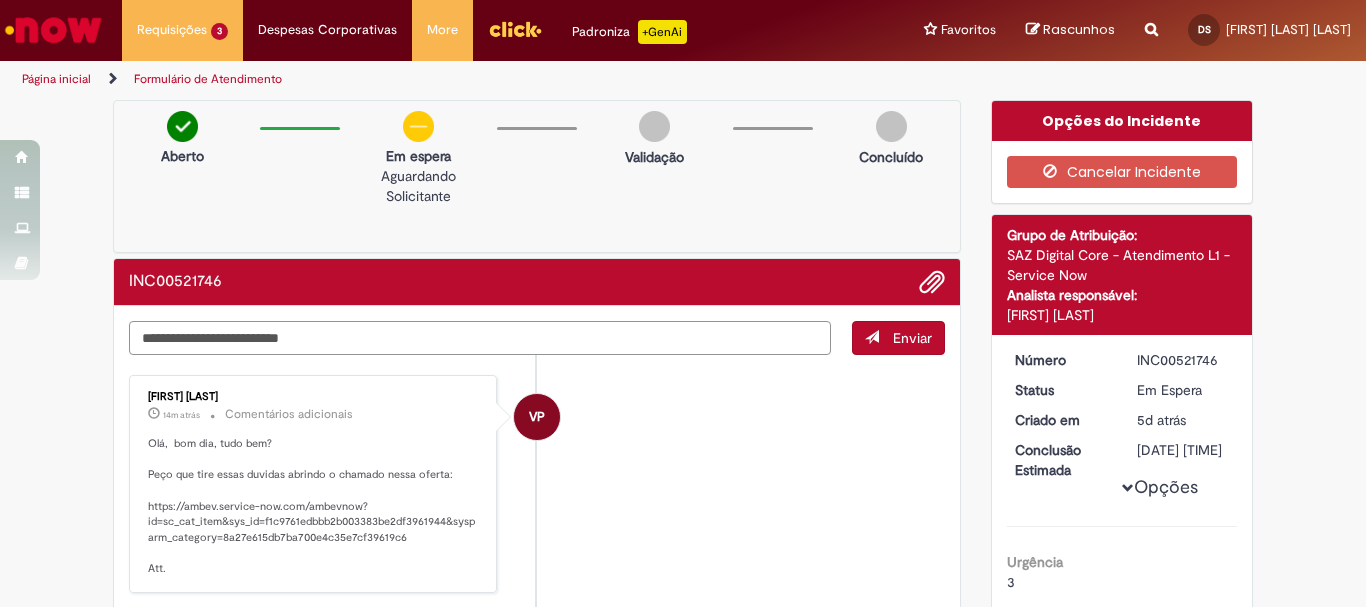 click at bounding box center (480, 338) 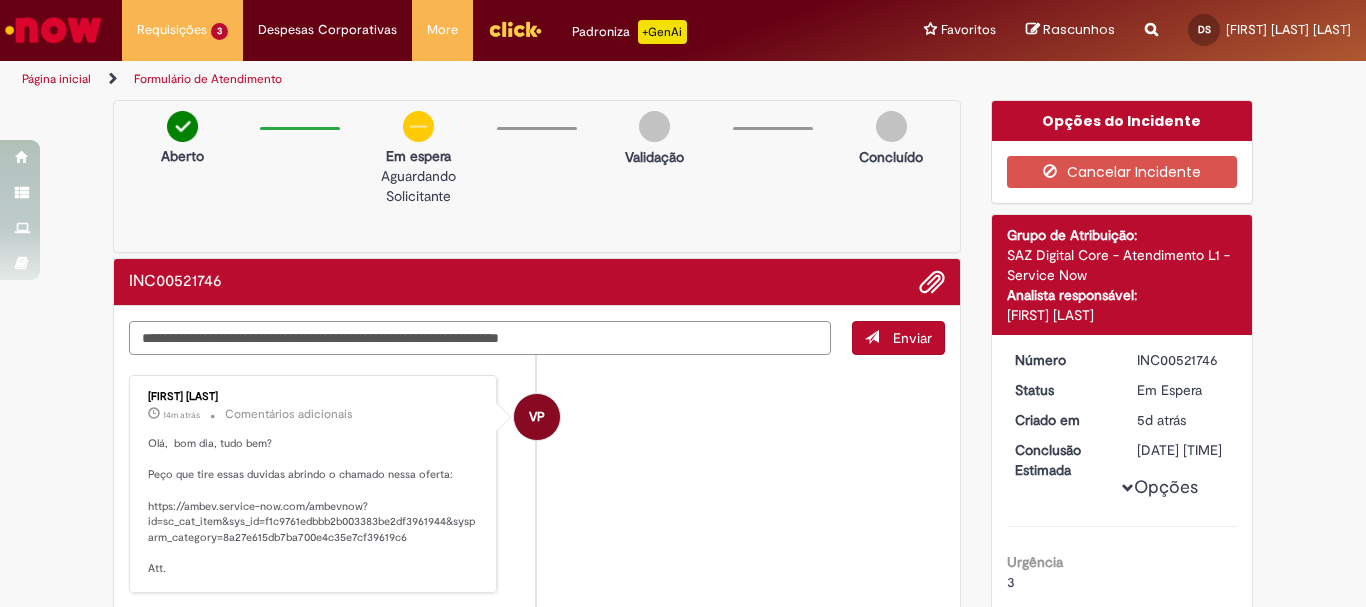 click on "**********" at bounding box center [480, 338] 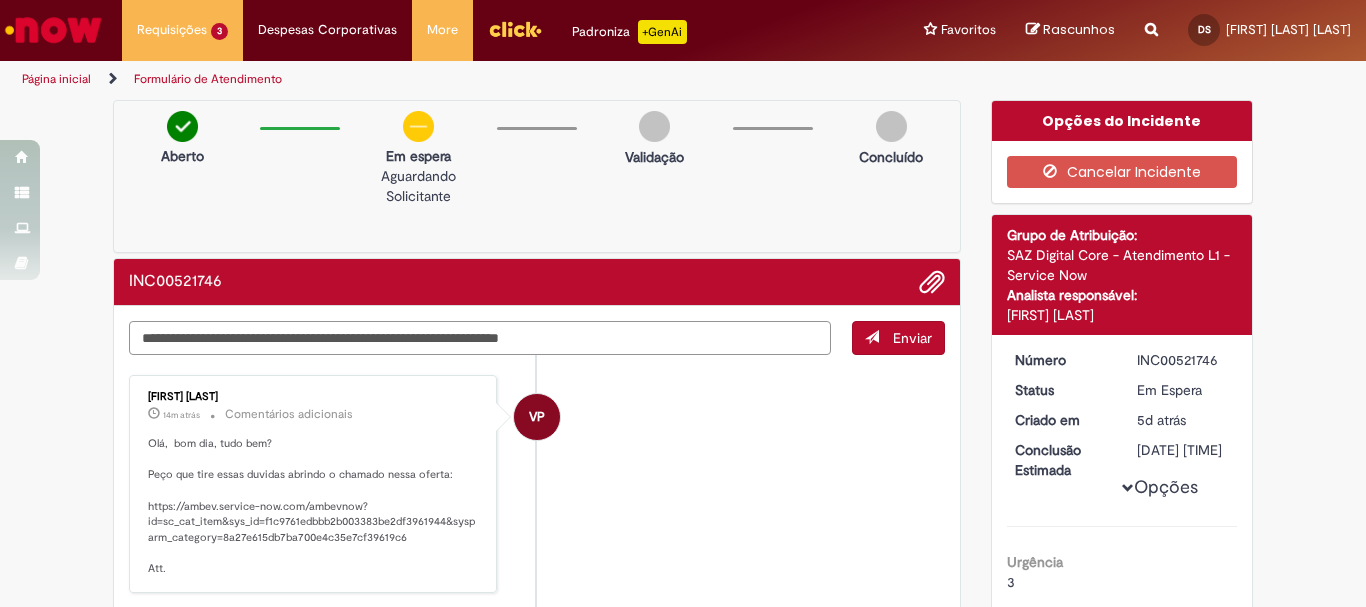 click on "**********" at bounding box center (480, 338) 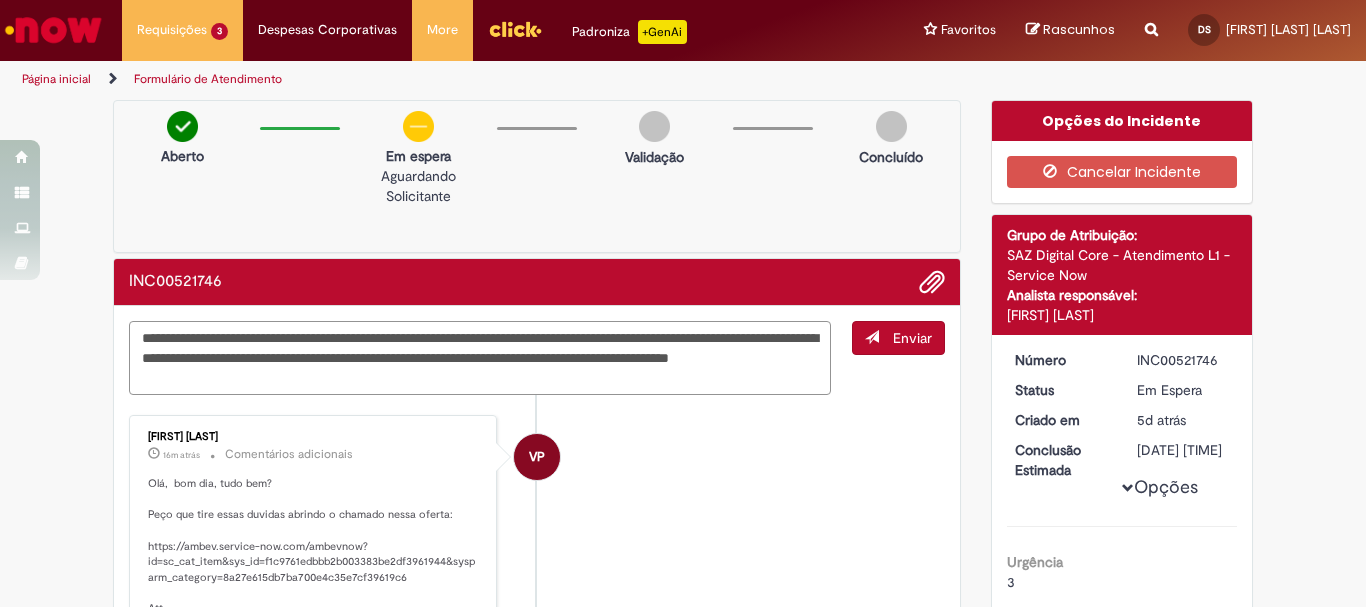 click on "**********" at bounding box center [480, 358] 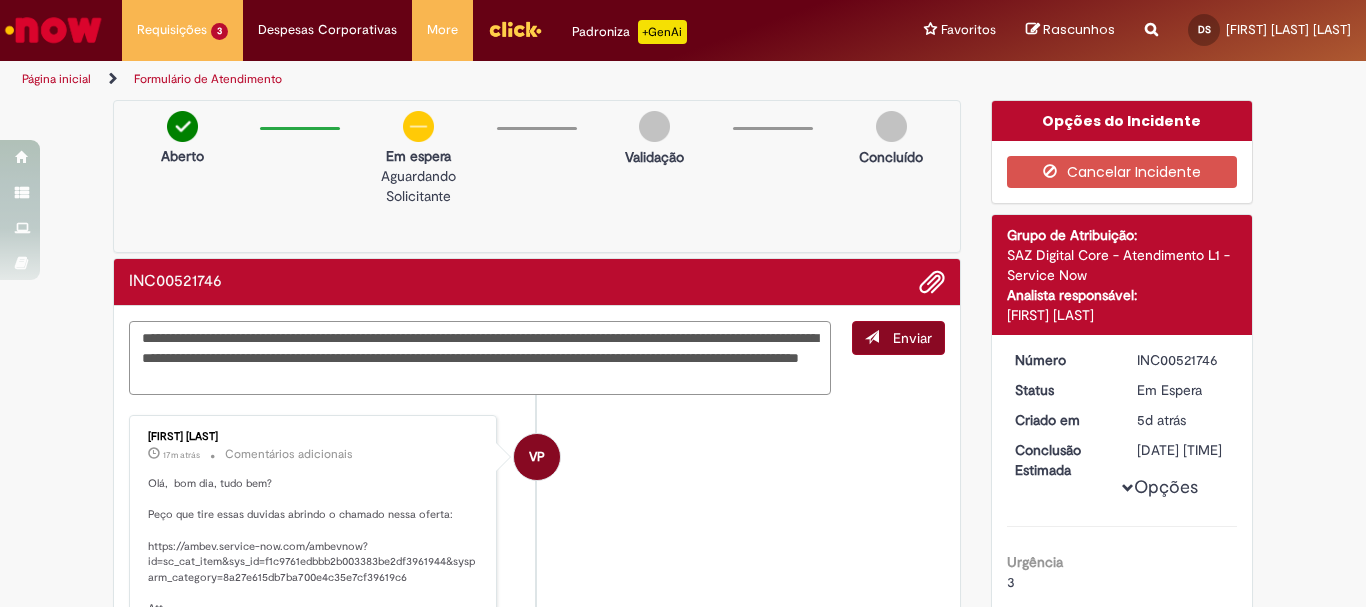 type on "**********" 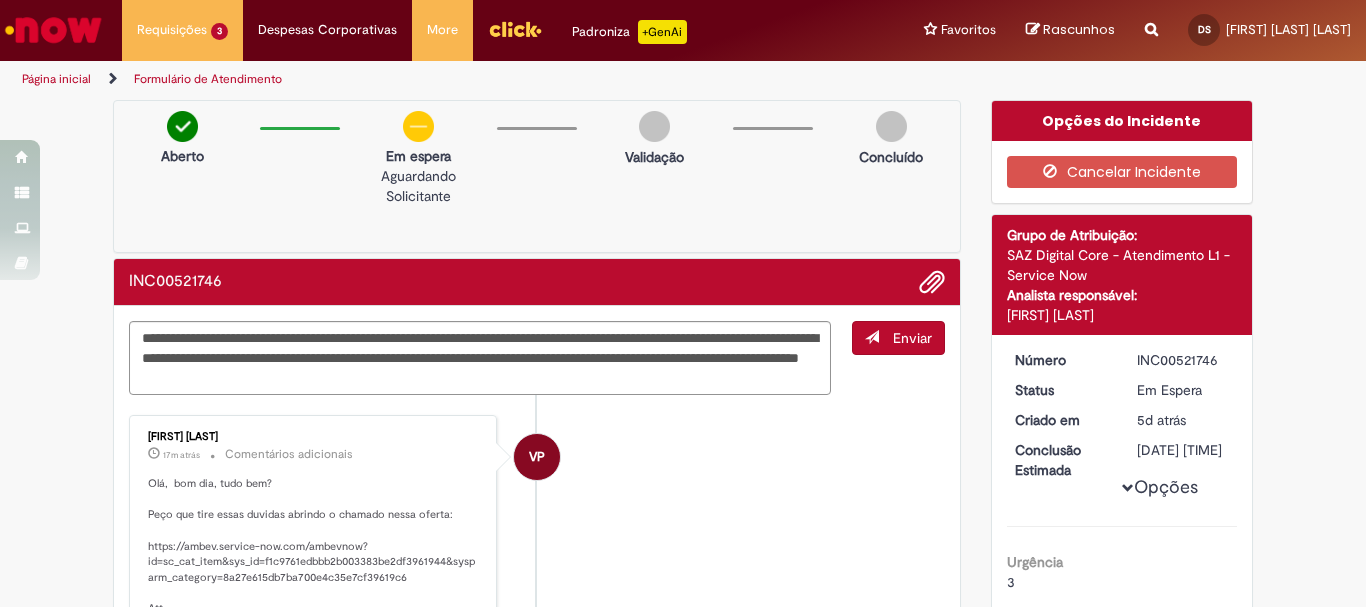 click at bounding box center [872, 337] 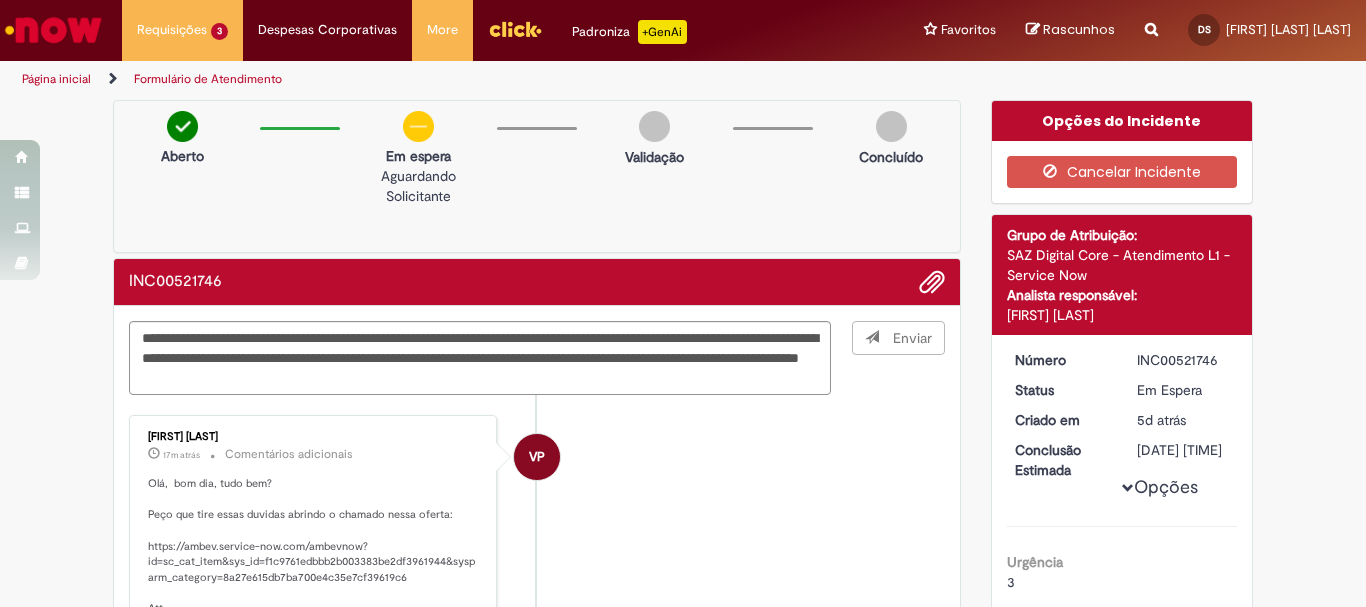 type 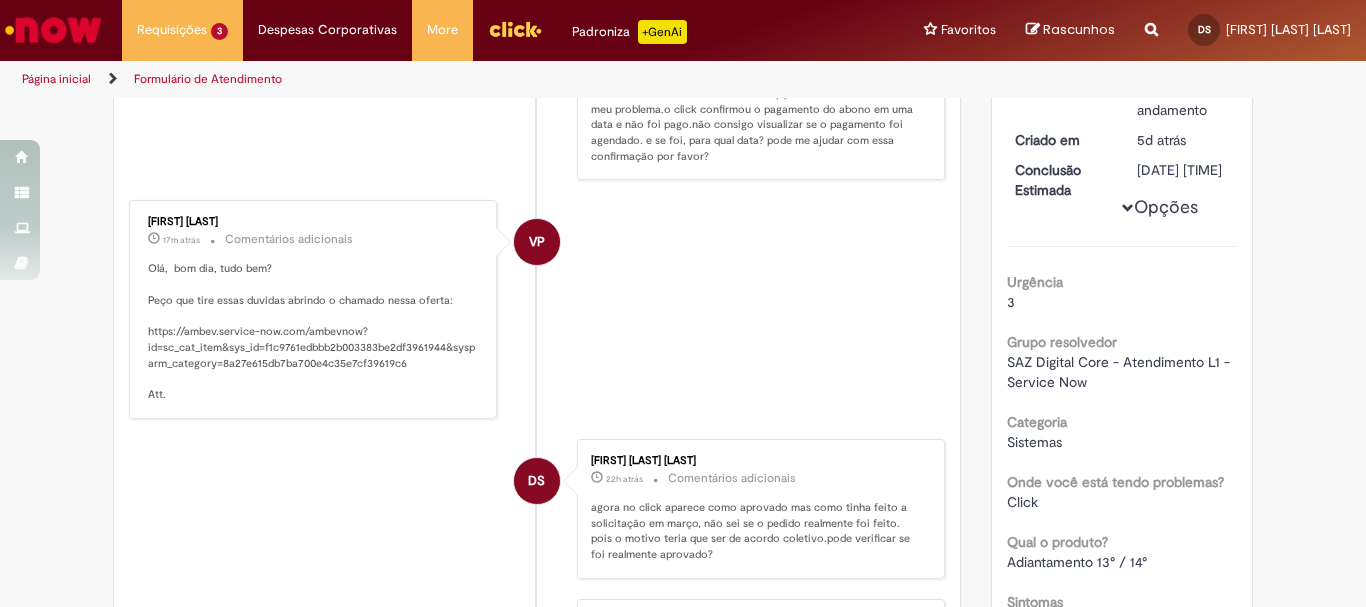 scroll, scrollTop: 0, scrollLeft: 0, axis: both 